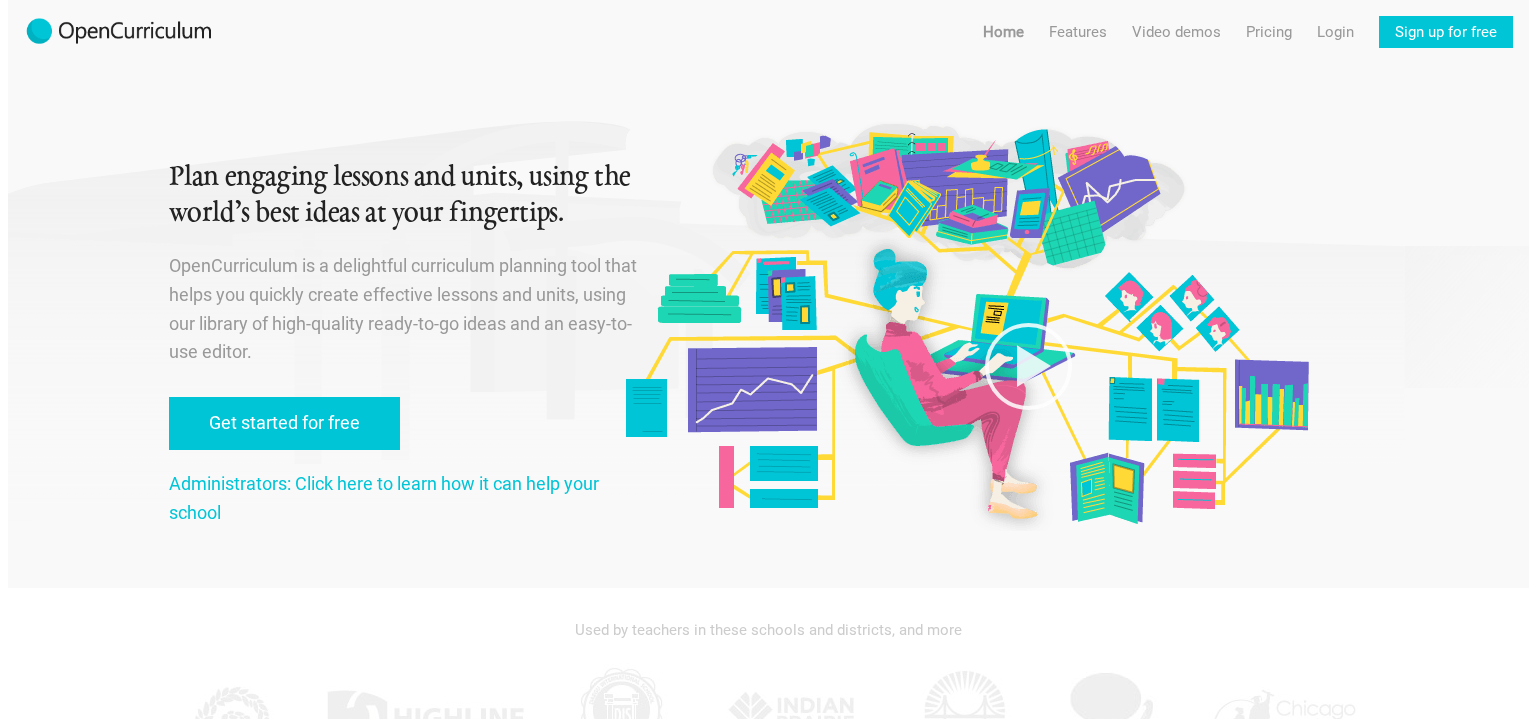 scroll, scrollTop: 0, scrollLeft: 0, axis: both 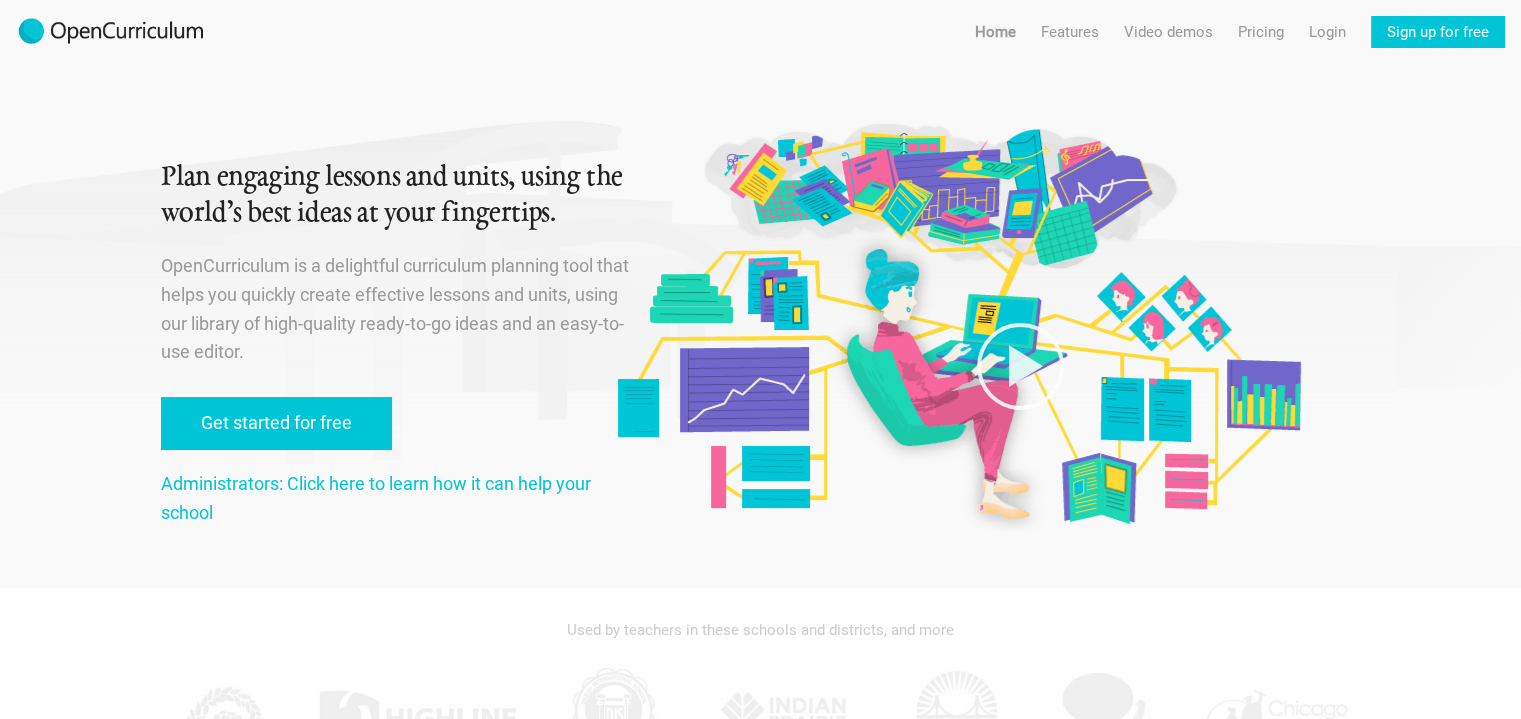 click on "Get started for free" at bounding box center (276, 423) 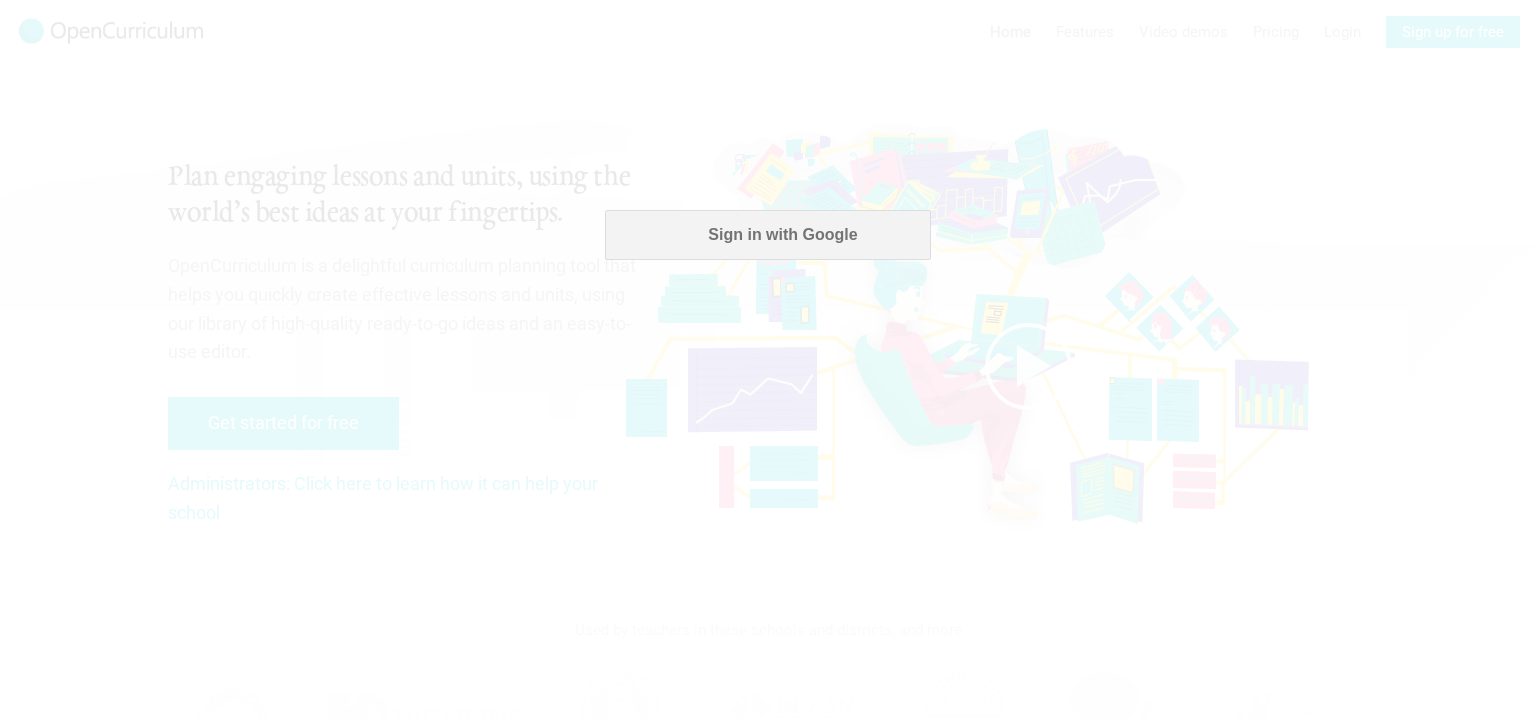scroll, scrollTop: 0, scrollLeft: 0, axis: both 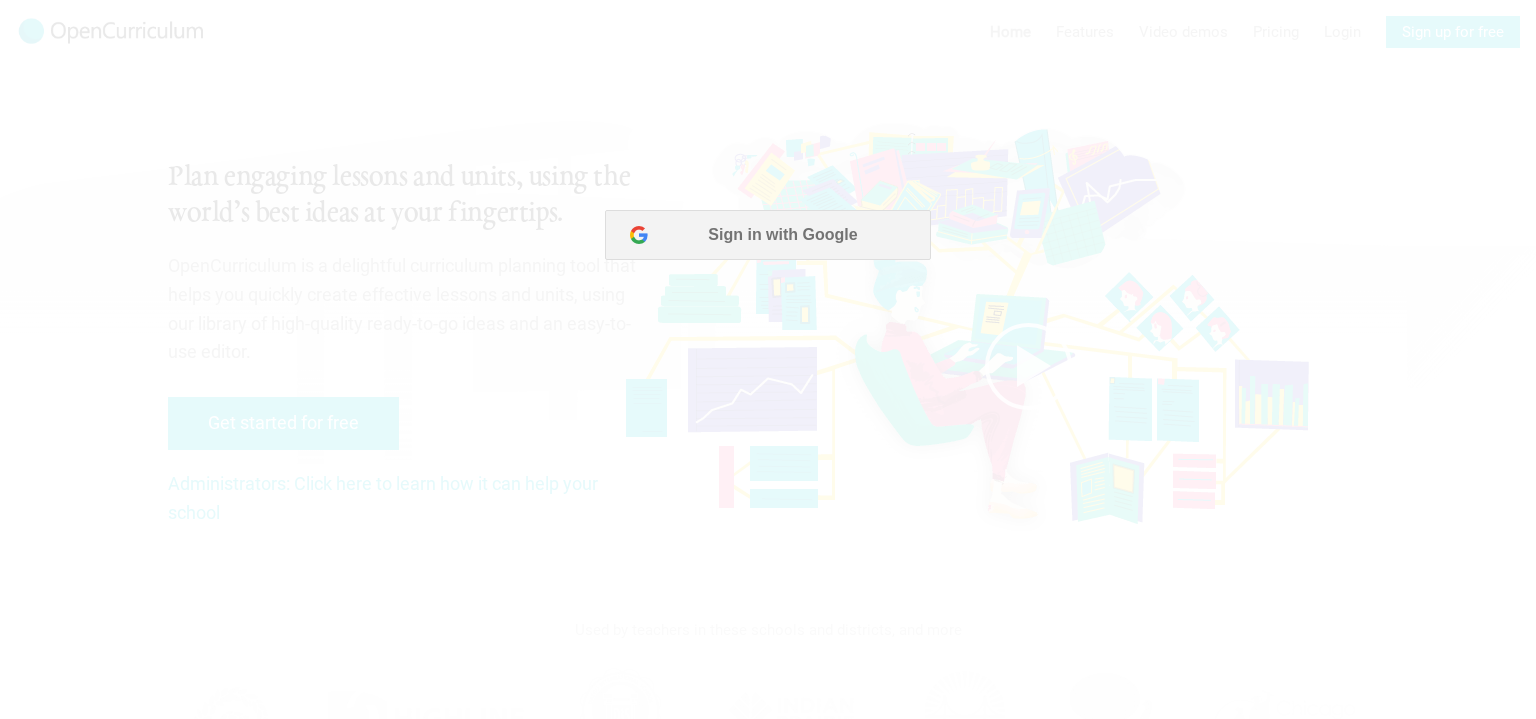 click on "Sign in with Google" at bounding box center [767, 235] 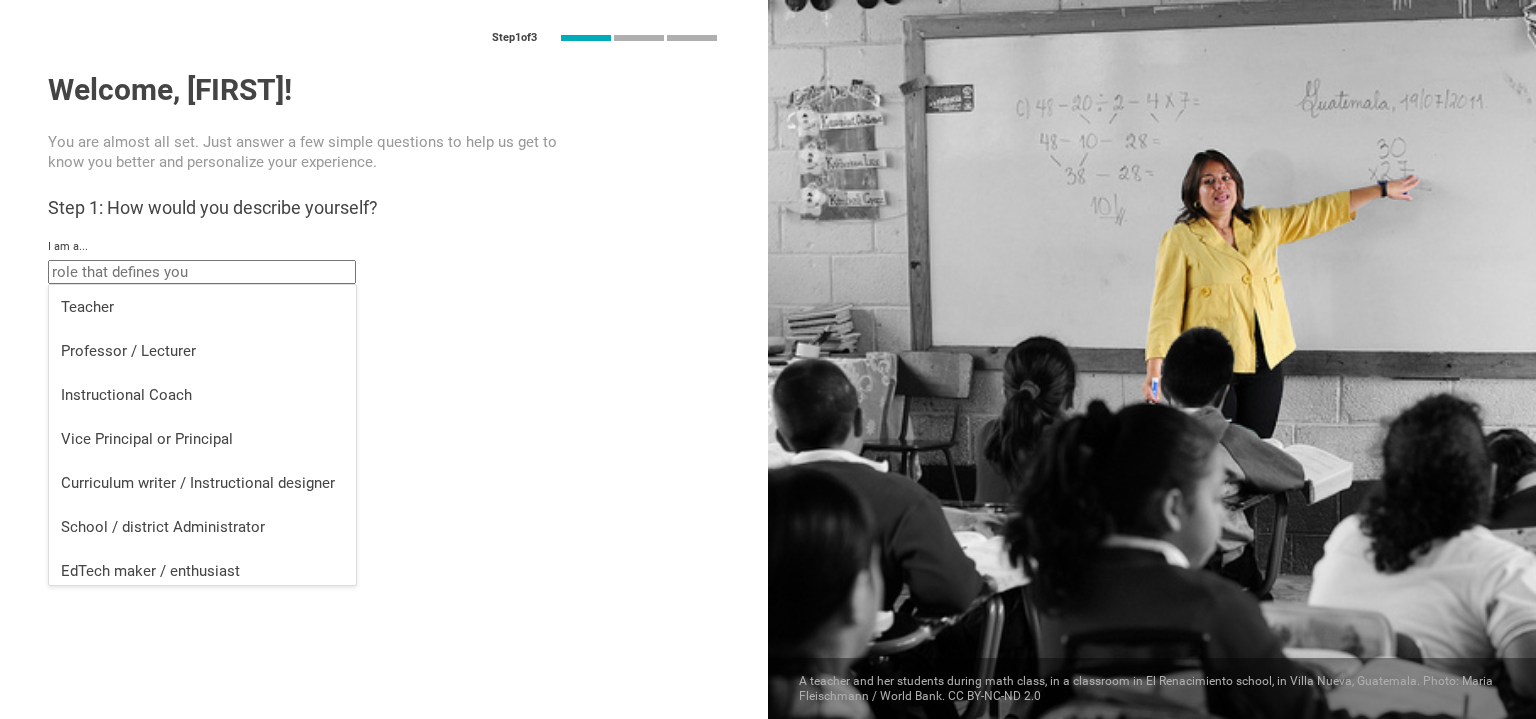 click at bounding box center (202, 272) 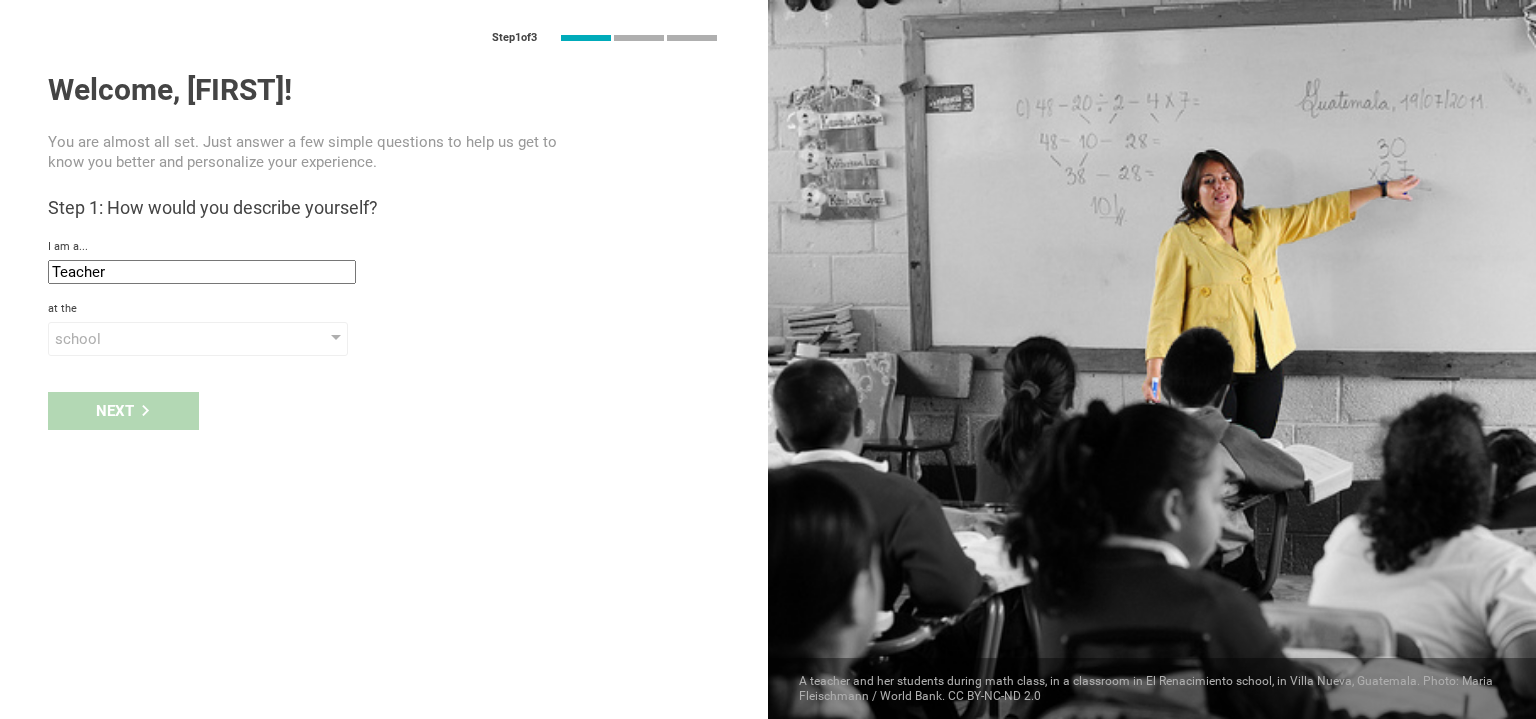 click on "school" at bounding box center (169, 339) 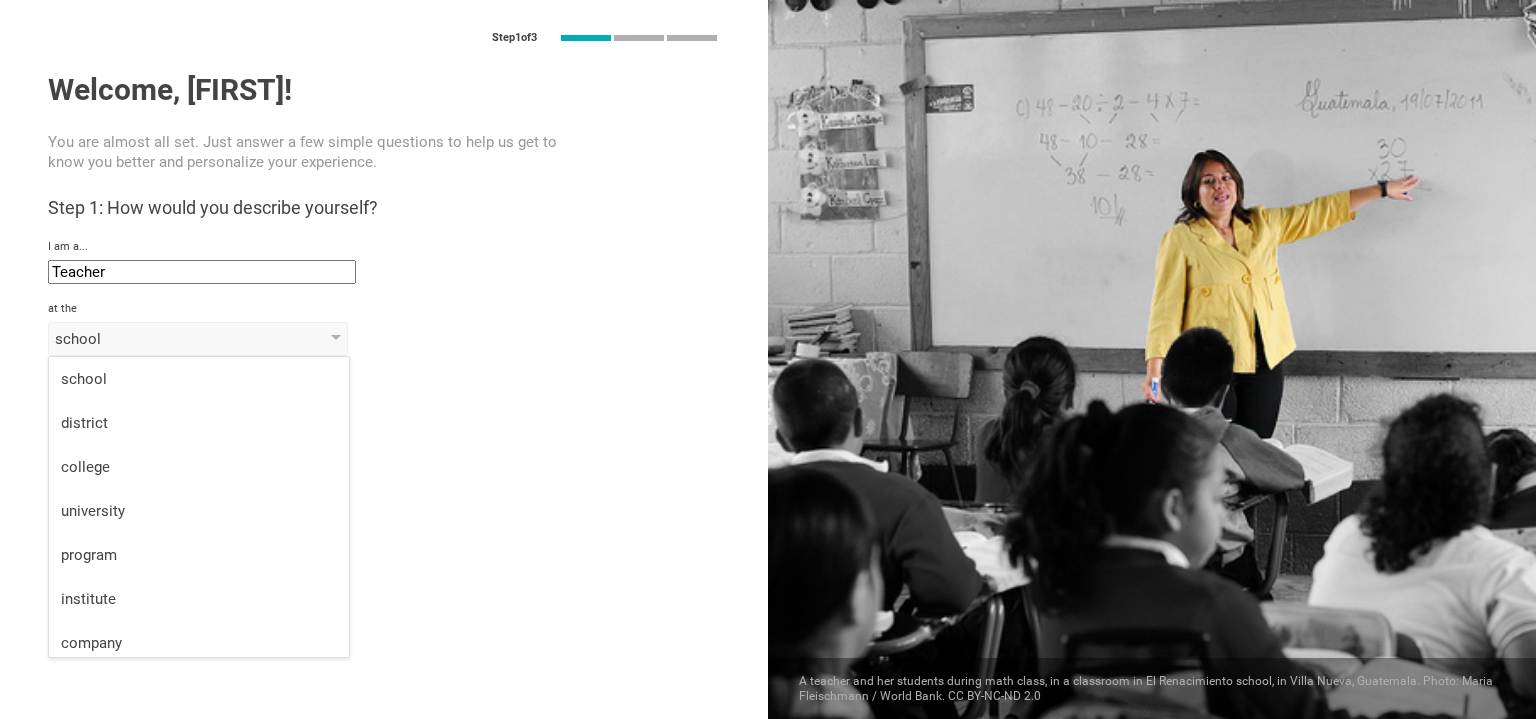 click on "school" at bounding box center (199, 379) 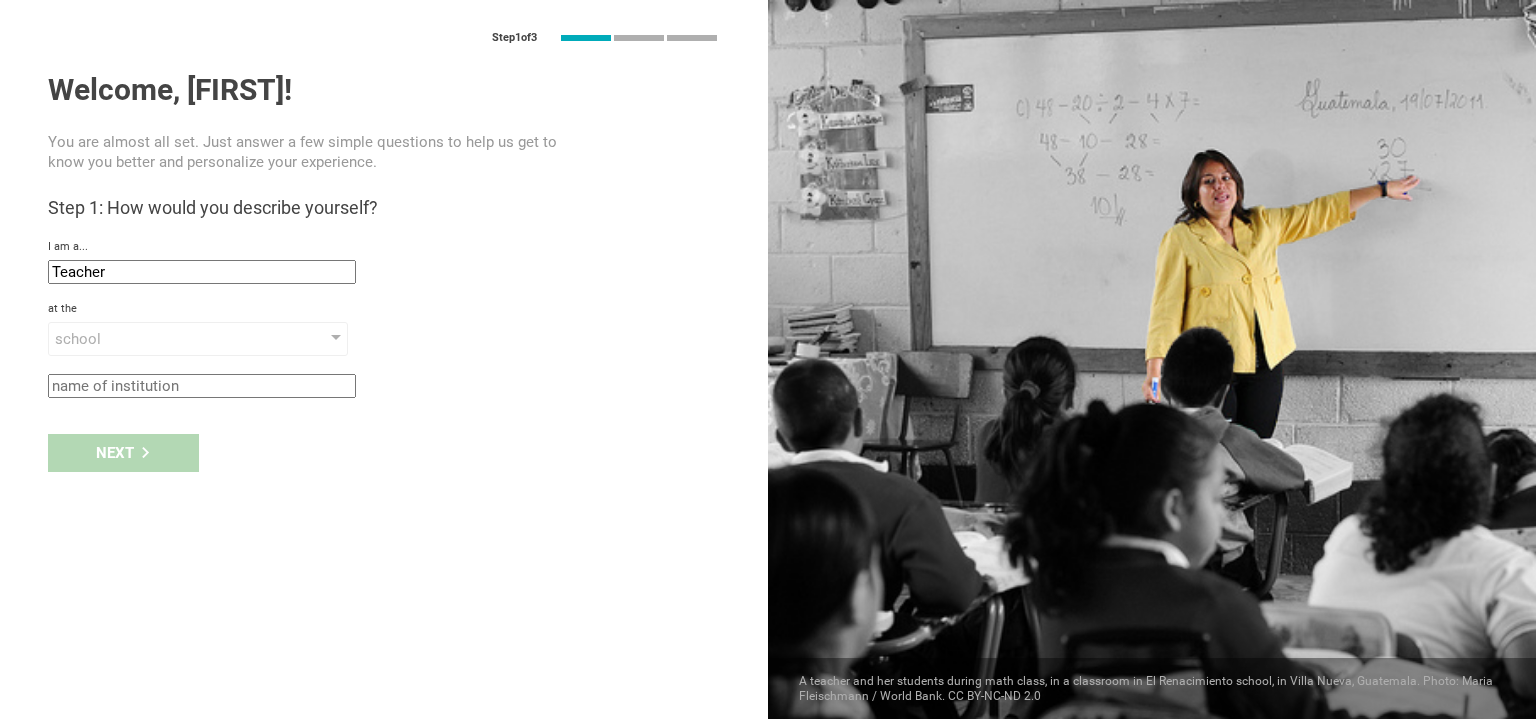 click on "Next" at bounding box center (384, 453) 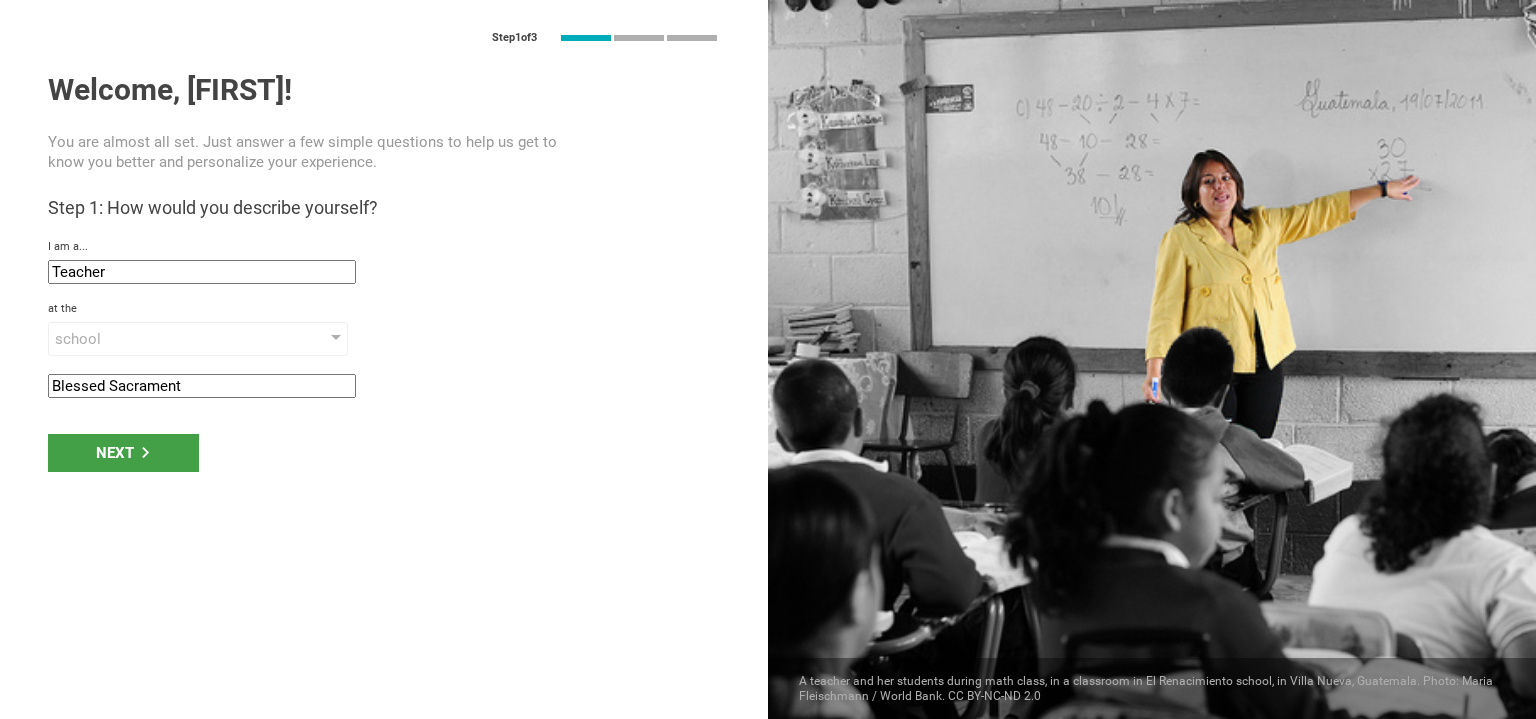 type on "Blessed Sacrament" 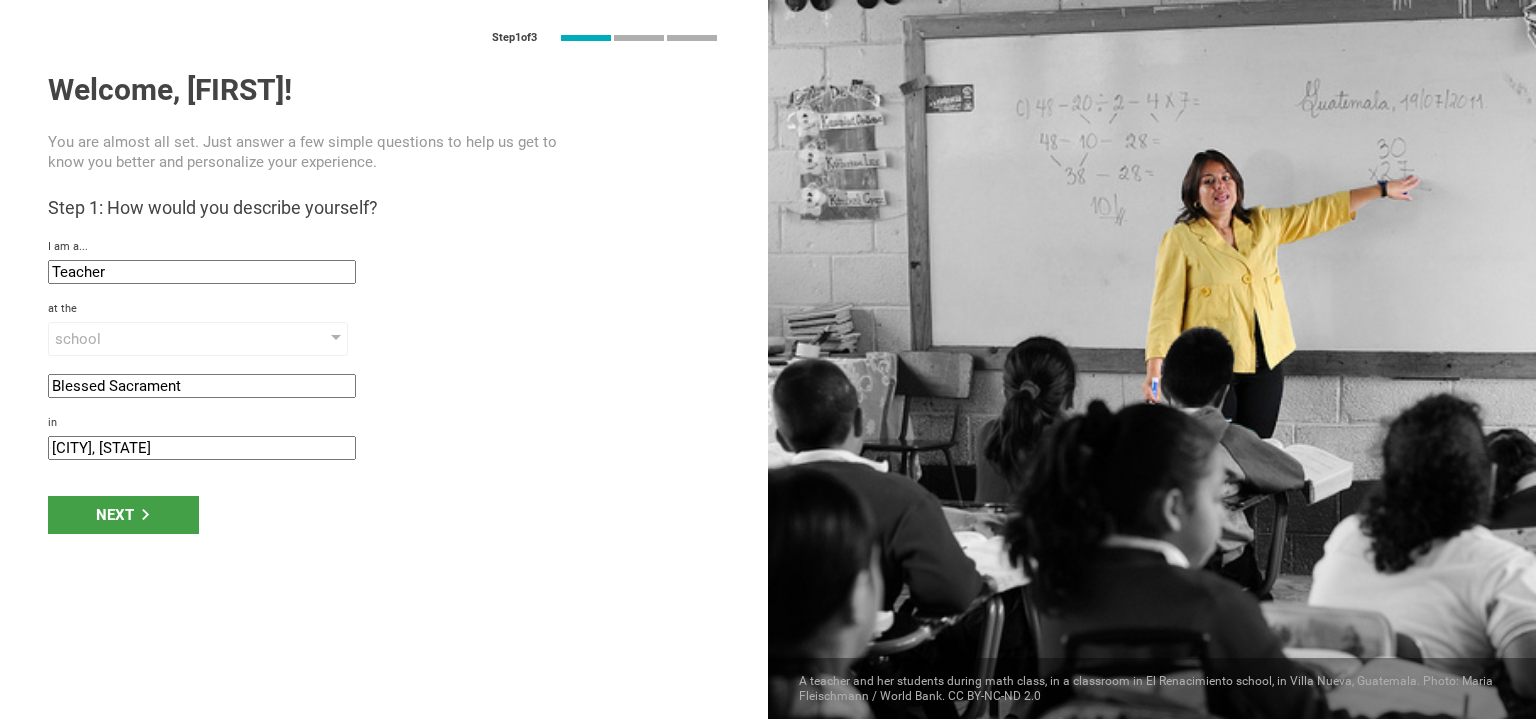 click on "Next" at bounding box center (123, 515) 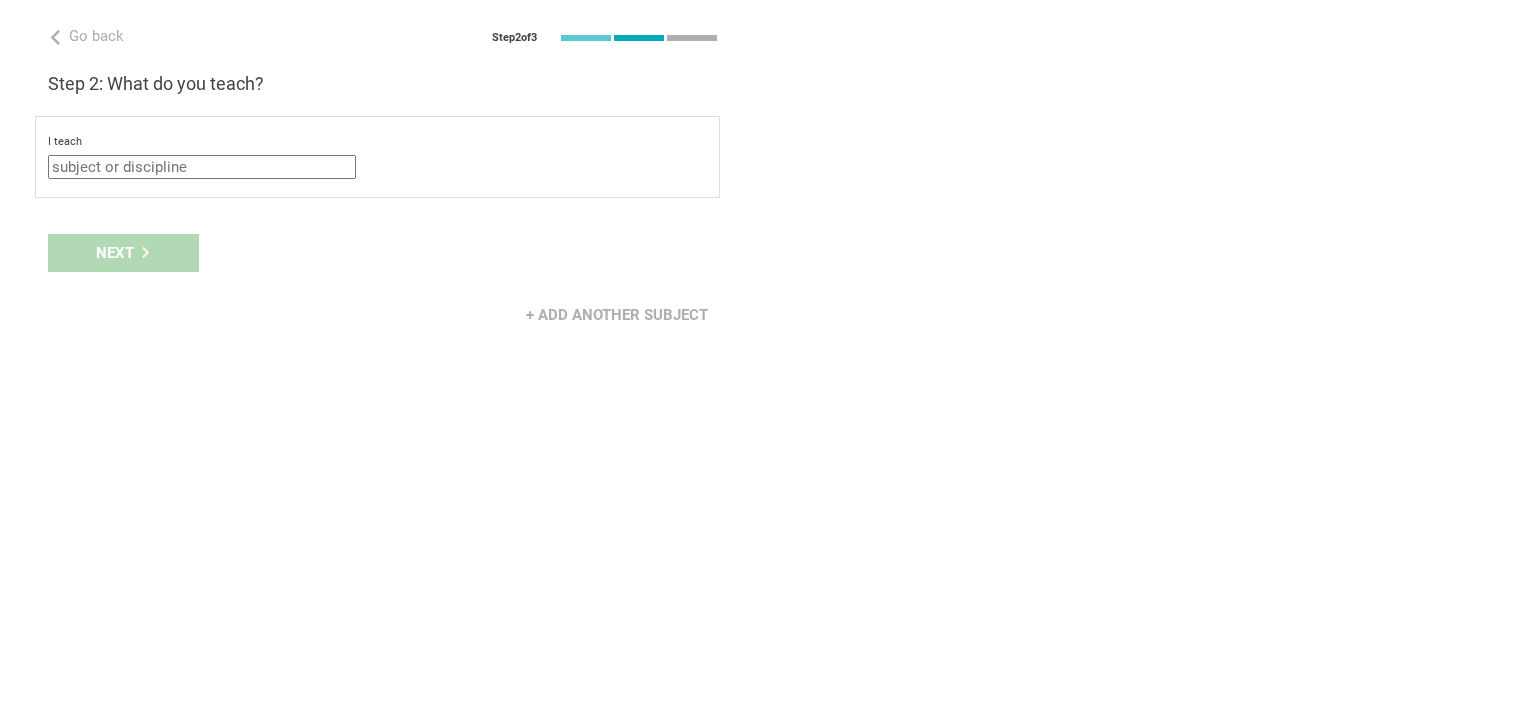 click at bounding box center (202, 167) 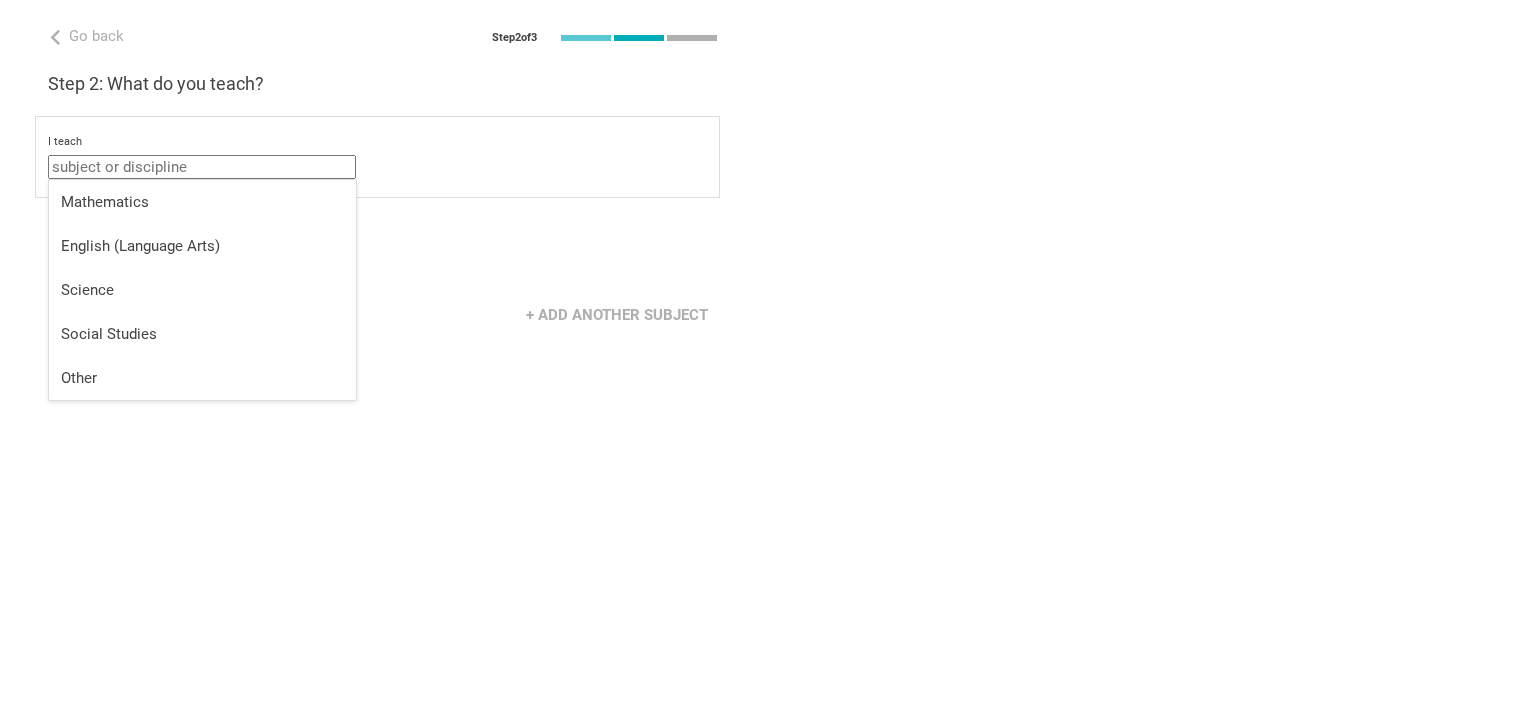 click on "English (Language Arts)" at bounding box center (202, 246) 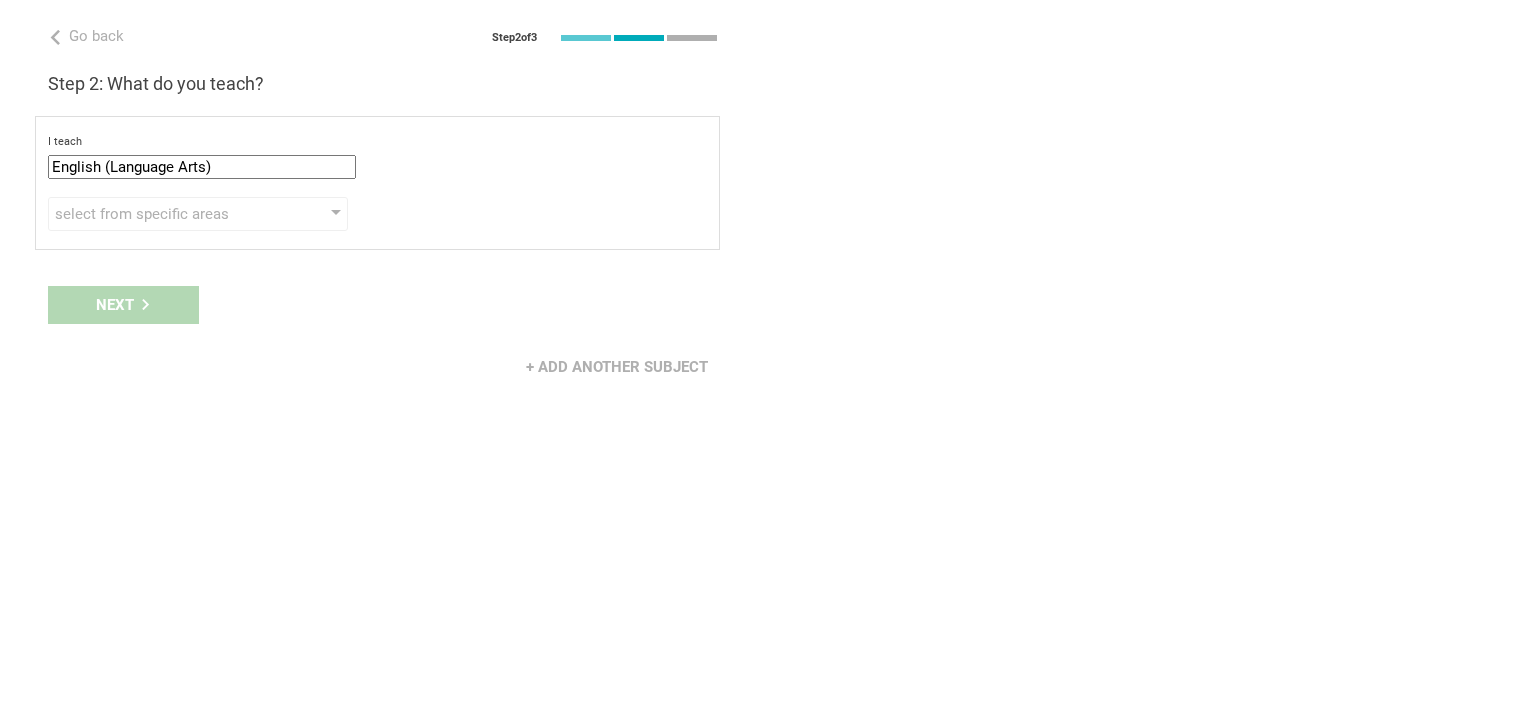 click on "select from specific areas" at bounding box center (169, 214) 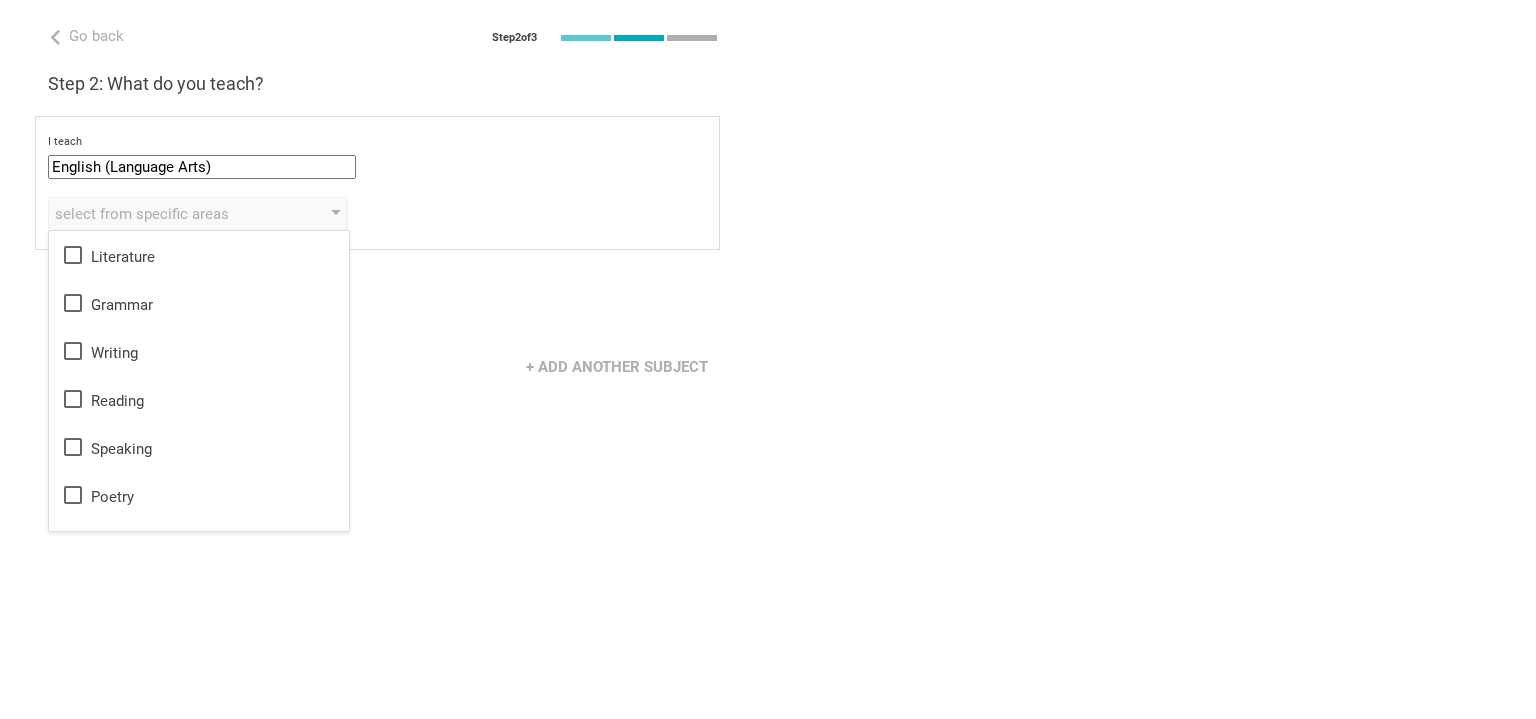 click on "Literature" at bounding box center [199, 255] 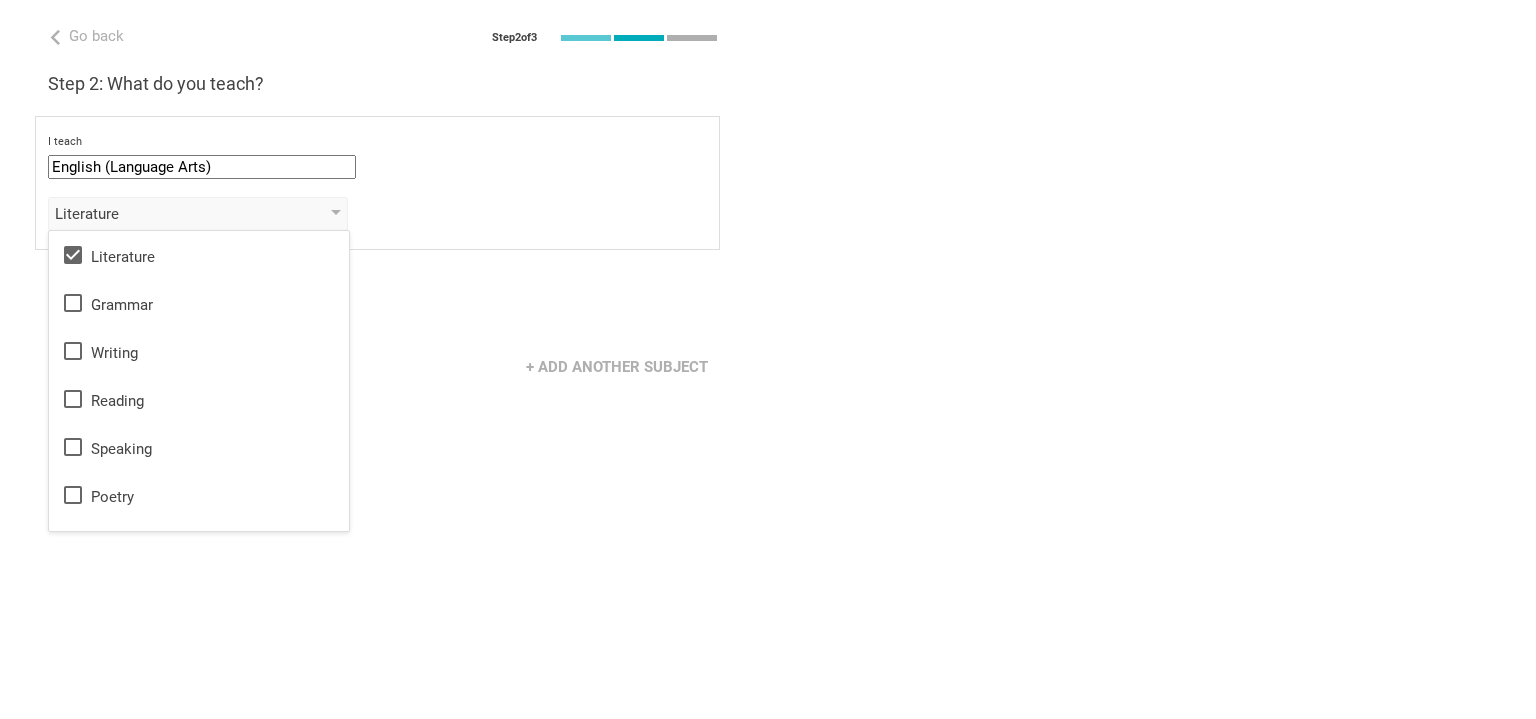 click on "Grammar" at bounding box center (199, 303) 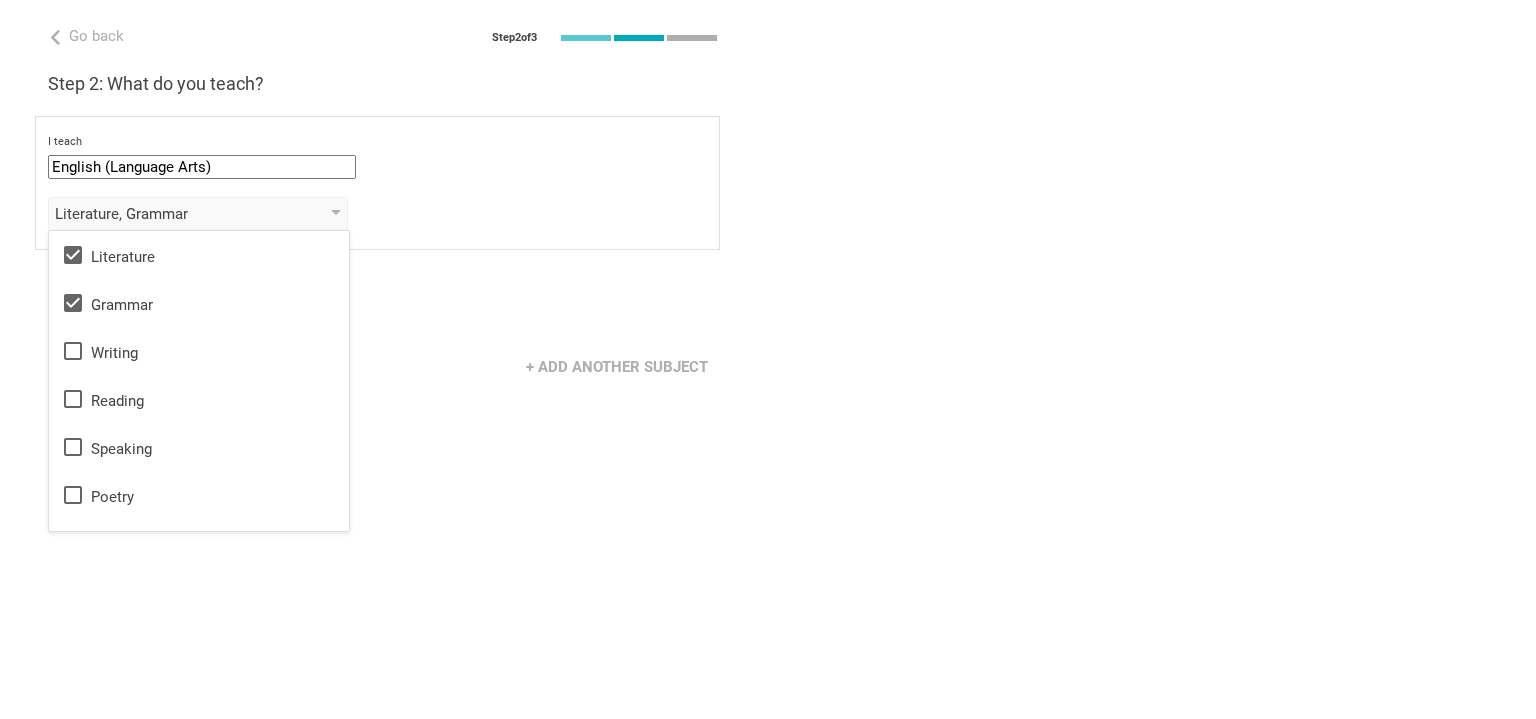 click on "Writing" at bounding box center (199, 351) 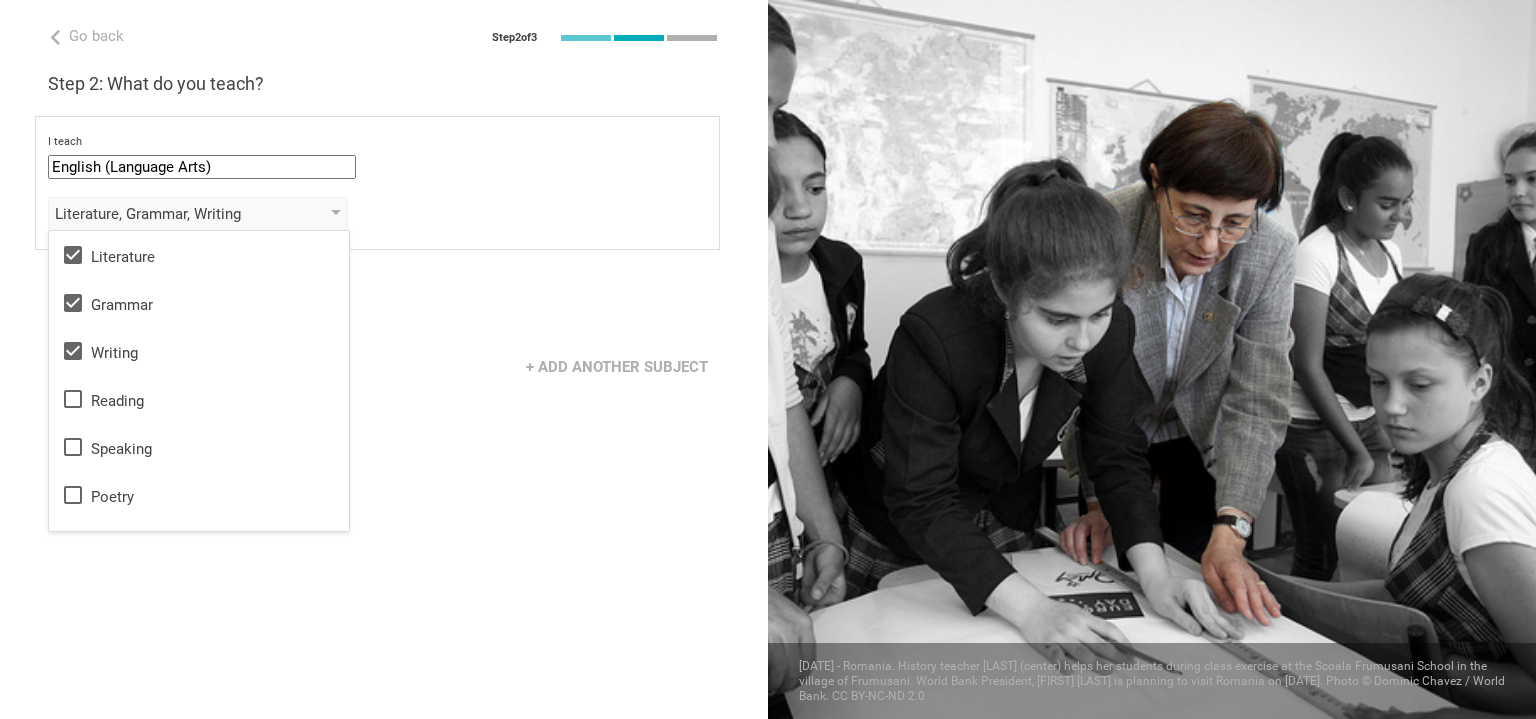 click on "Reading" at bounding box center (199, 399) 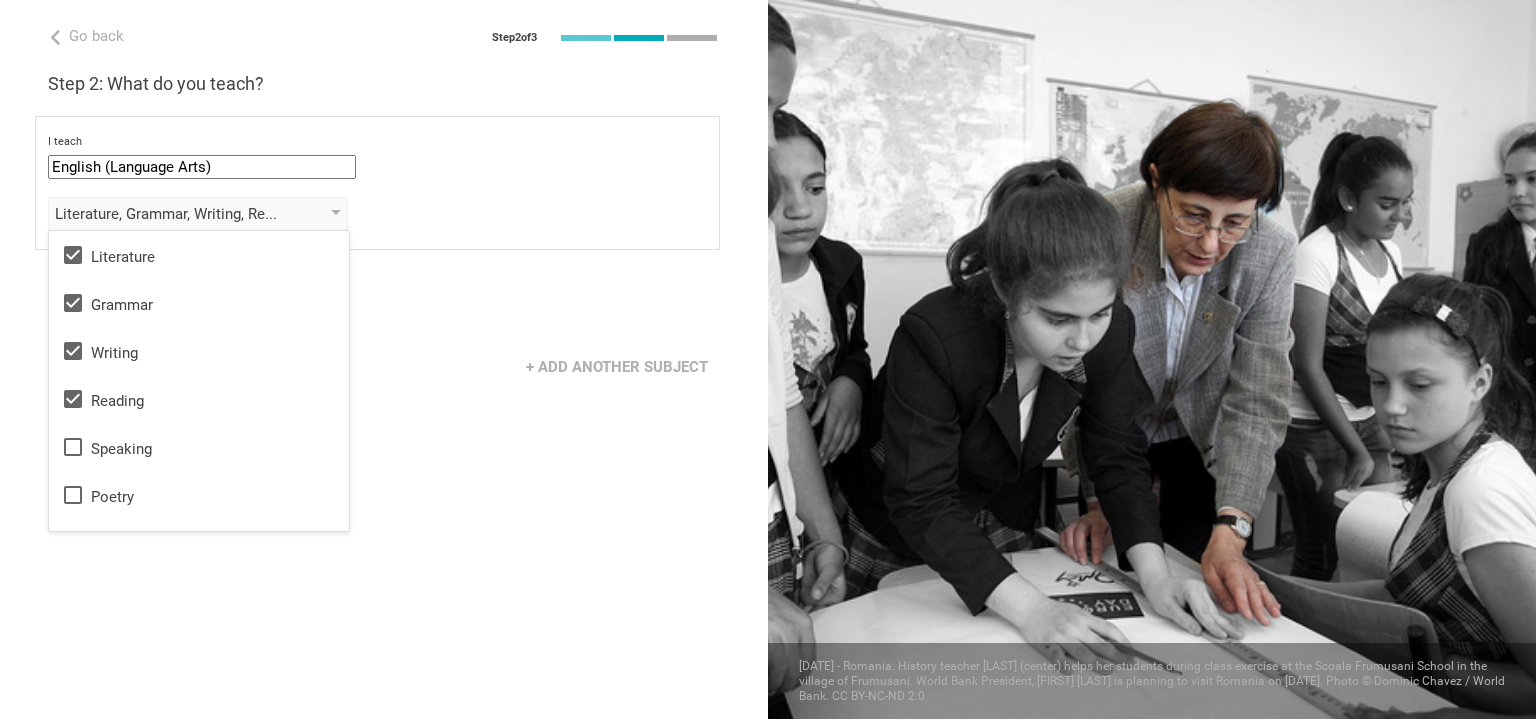 click 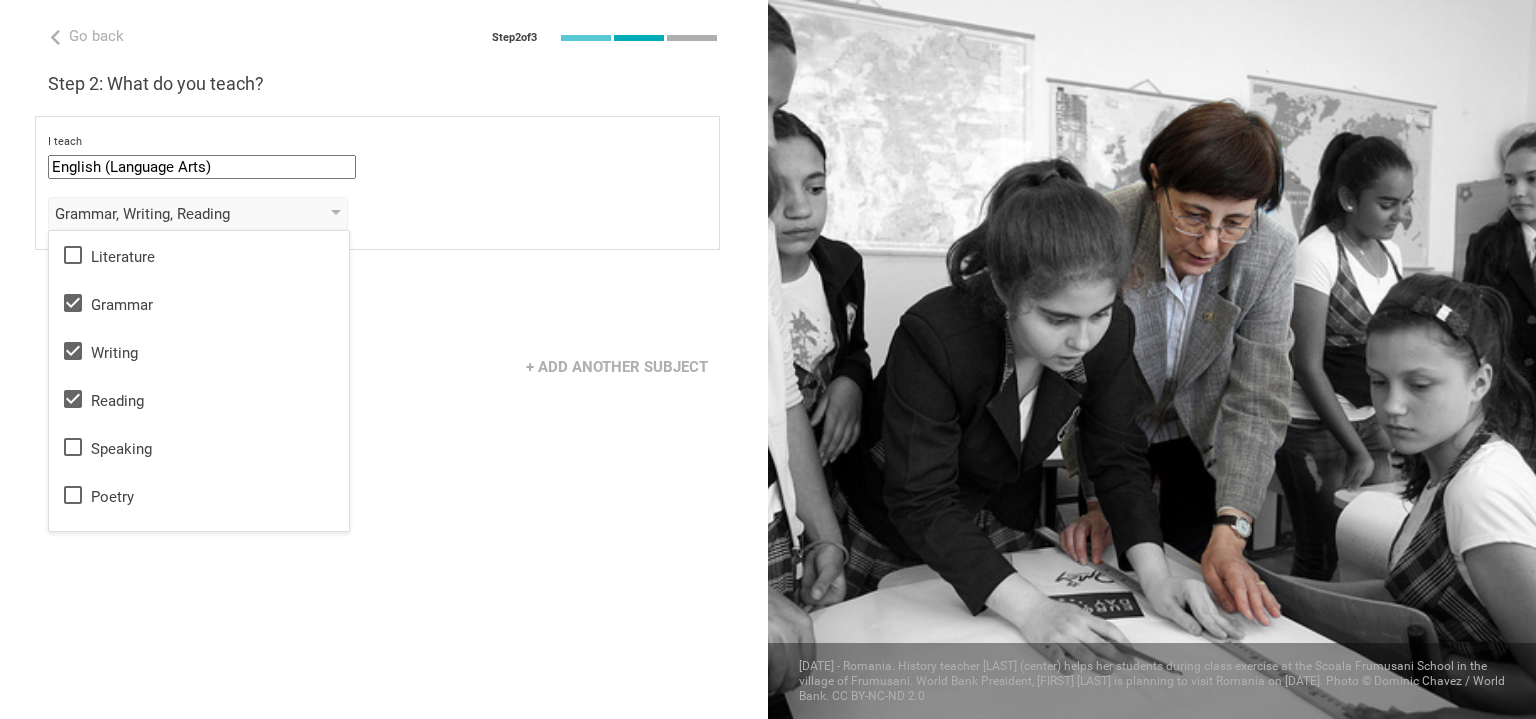 click 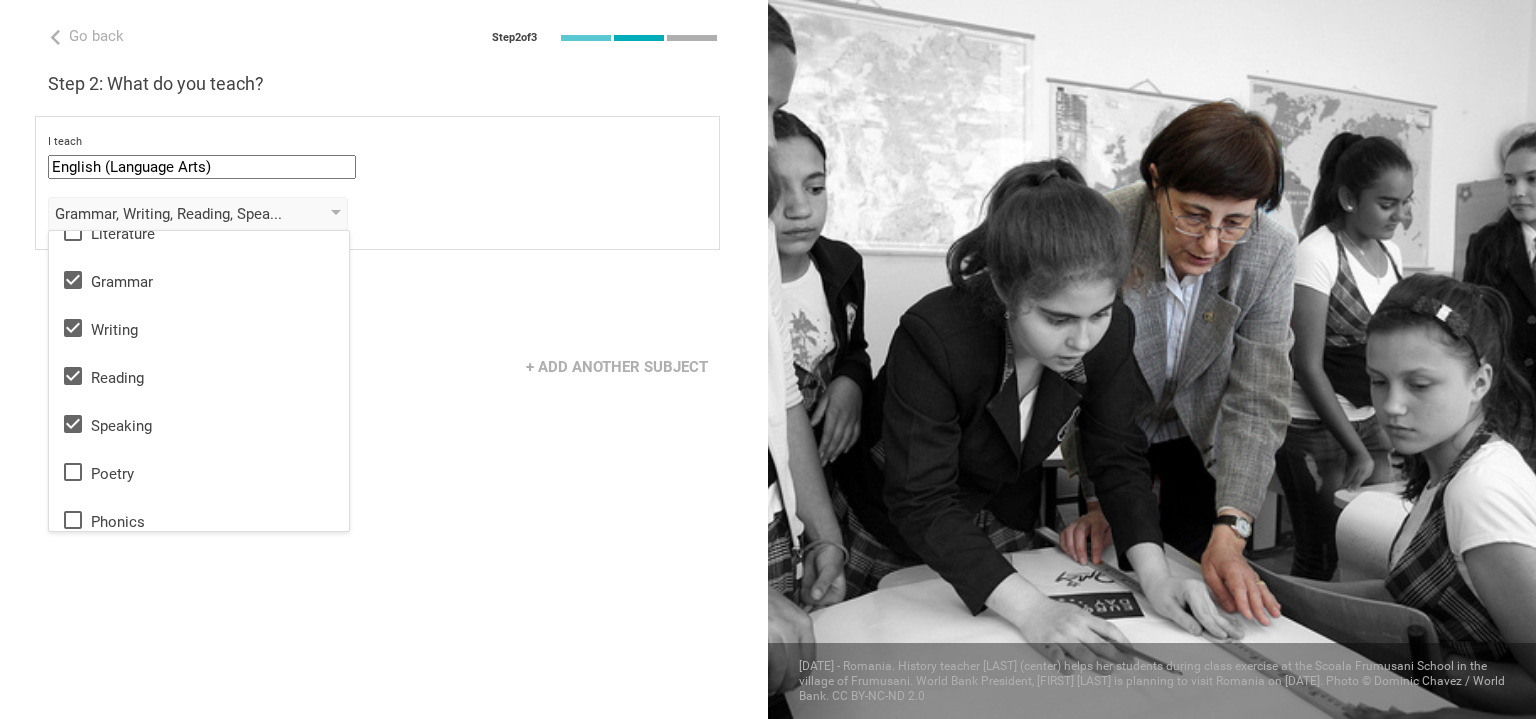 scroll, scrollTop: 36, scrollLeft: 0, axis: vertical 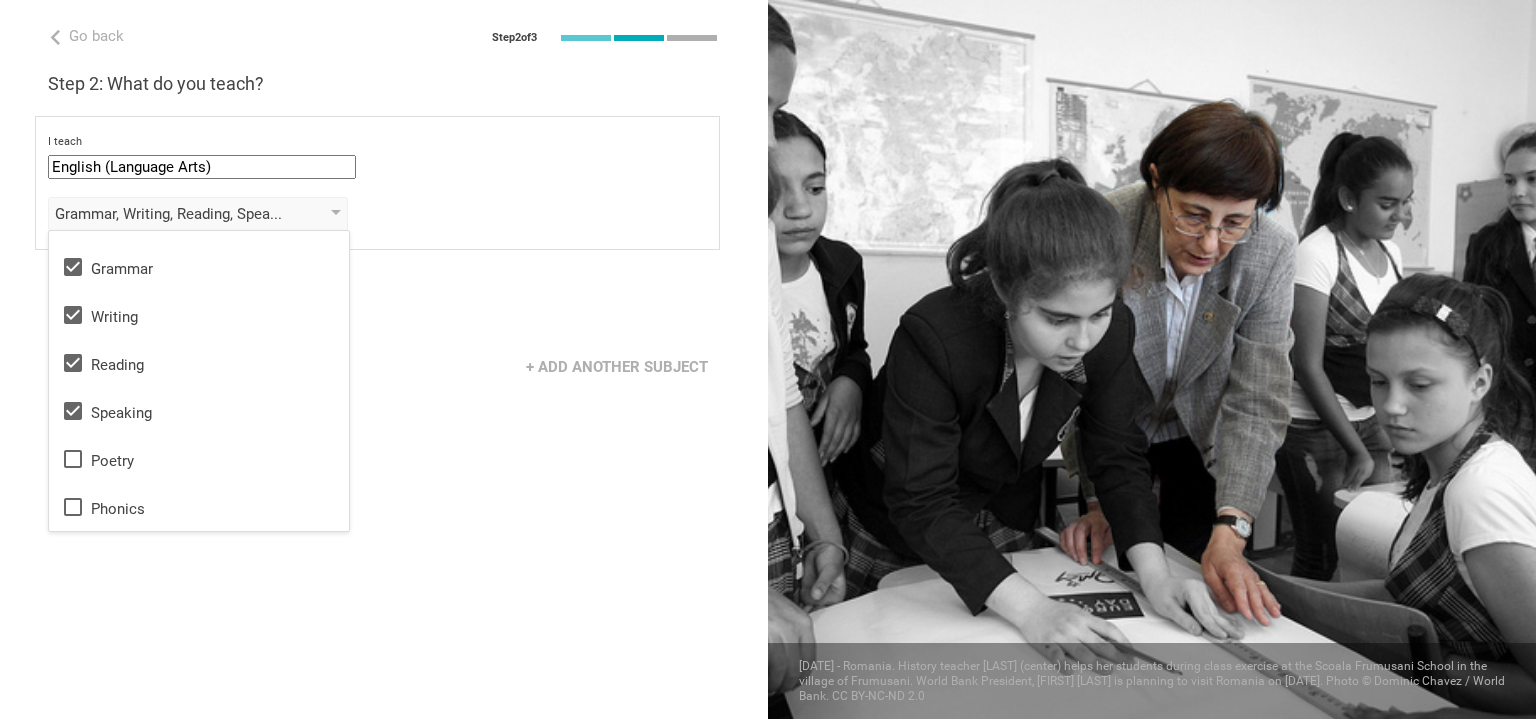click 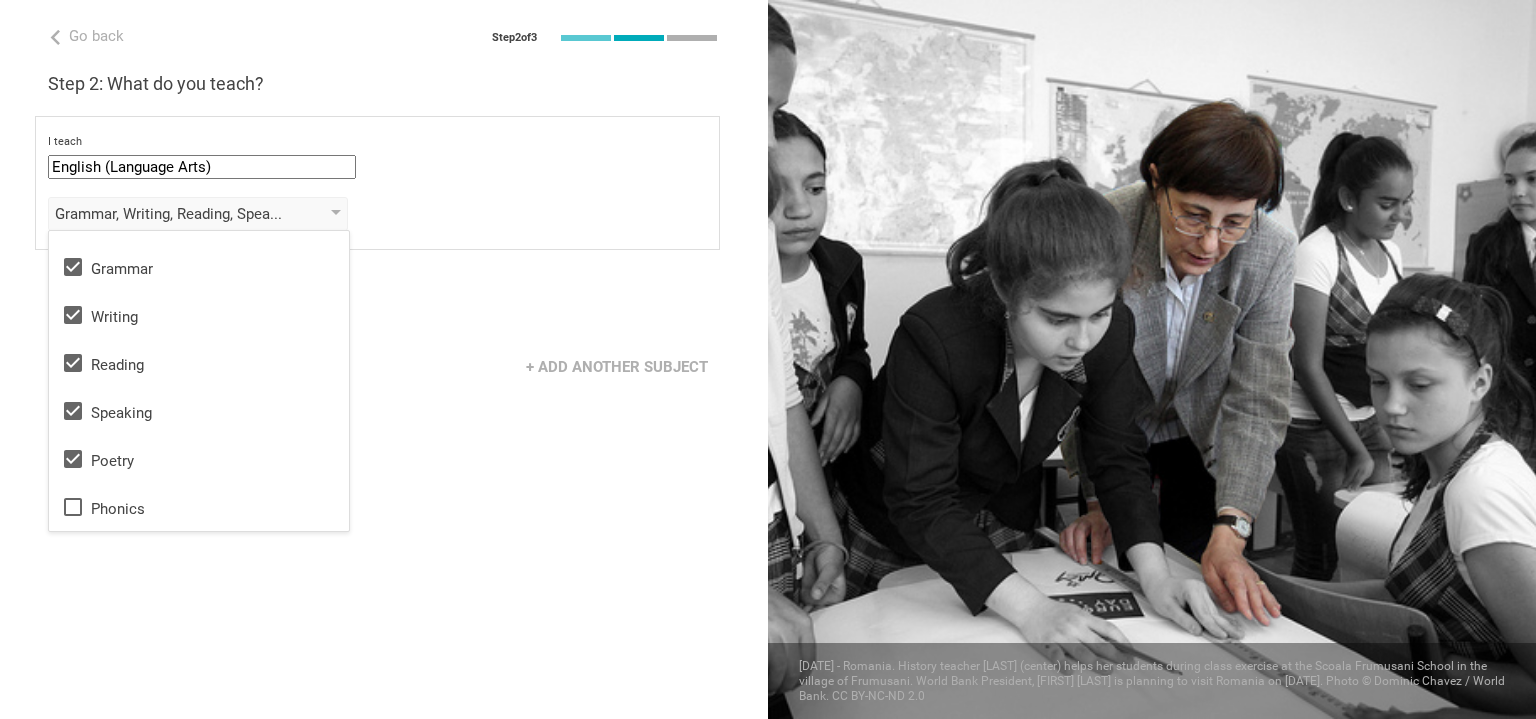 click on "Blessed Sacrament in [CITY], [STATE] Step 2: What do you teach? I teach English (Language Arts) Mathematics English (Language Arts) Science Social Studies Other Grammar, Writing, Reading, Speaking, Poetry Literature Grammar Writing Reading Speaking Poetry Phonics to the students of Grade Grade Class Year Level Standard select from grades 1 2 3 4 5 6 7 8 9 10 11 12 13 When describing my students, I would say that select from all phrases that apply there are students of various level of skill they are mostly low-achievers Next" at bounding box center (384, 359) 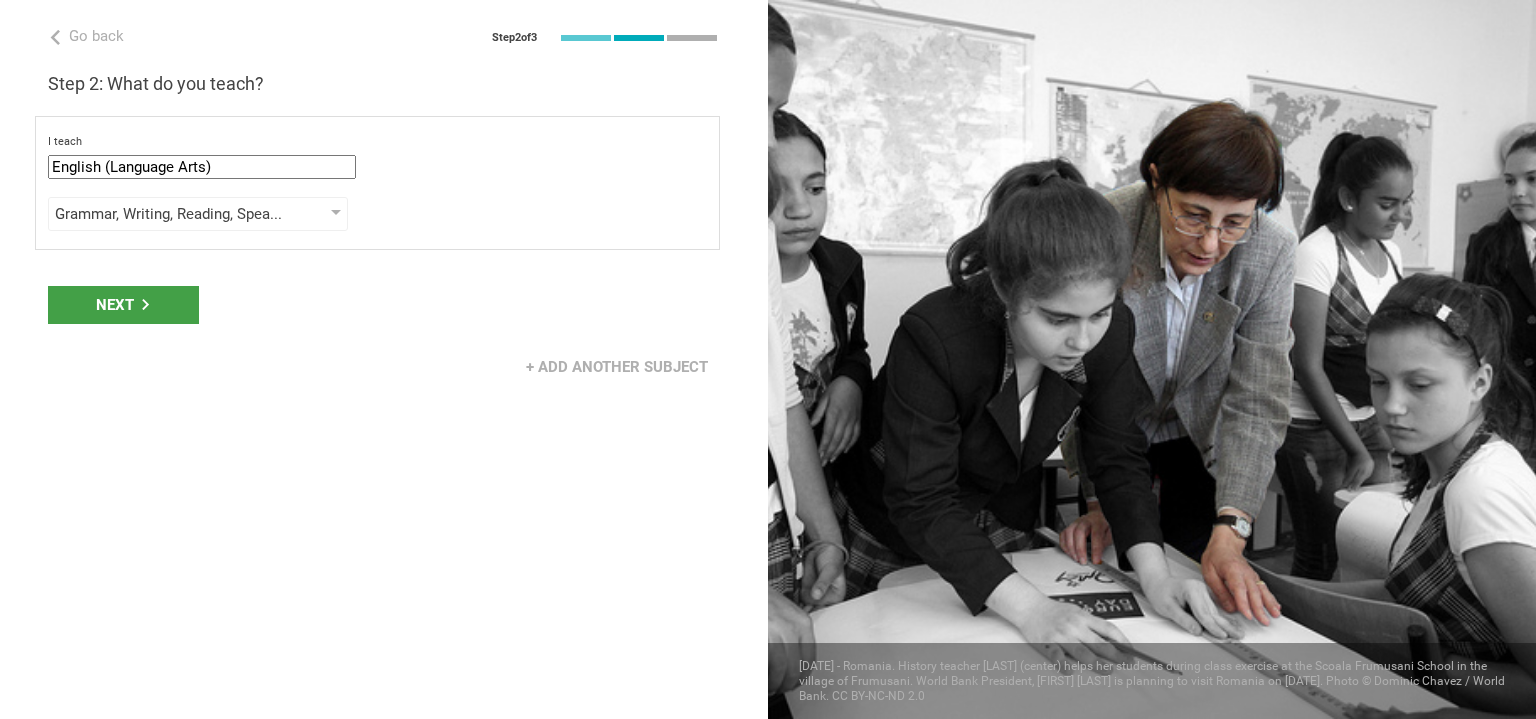 click on "Next" at bounding box center [123, 305] 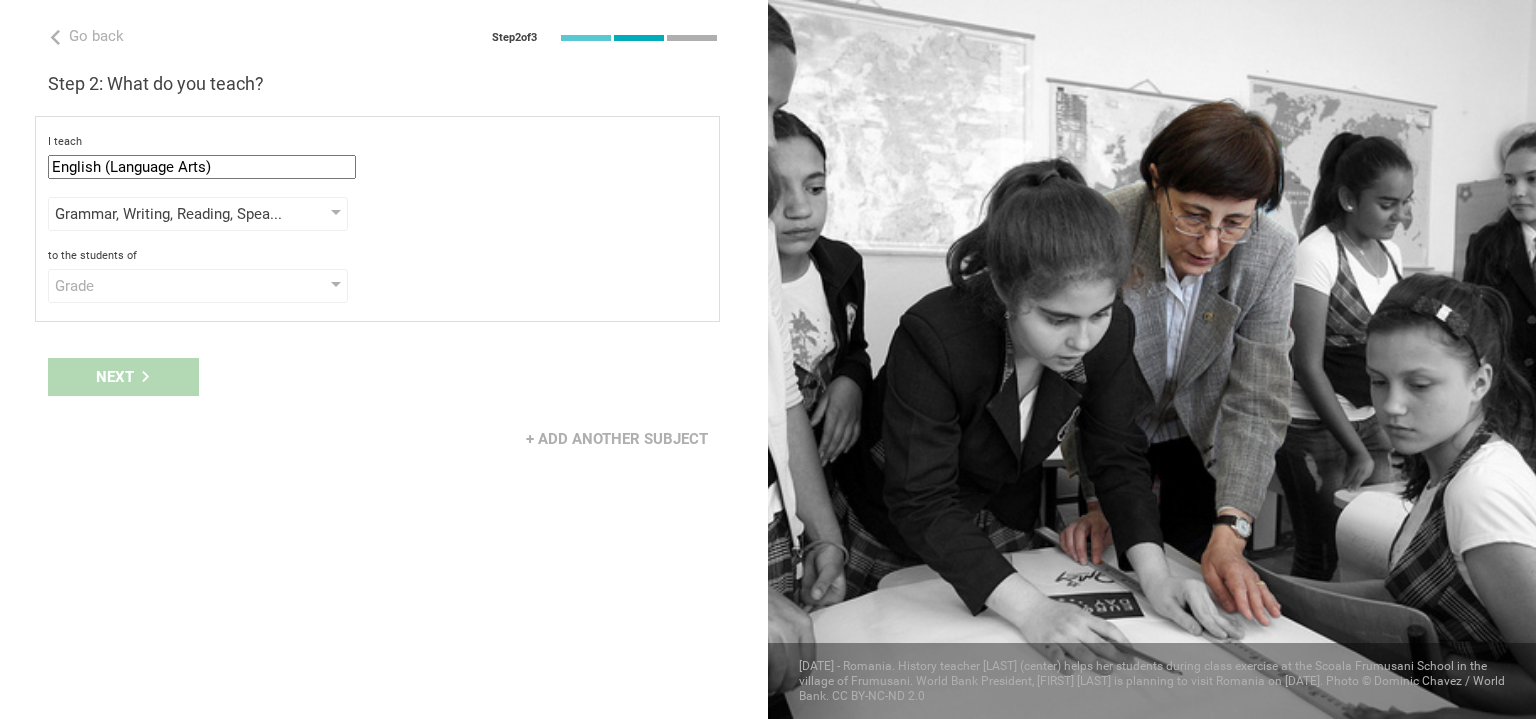 click on "Grade" at bounding box center [169, 286] 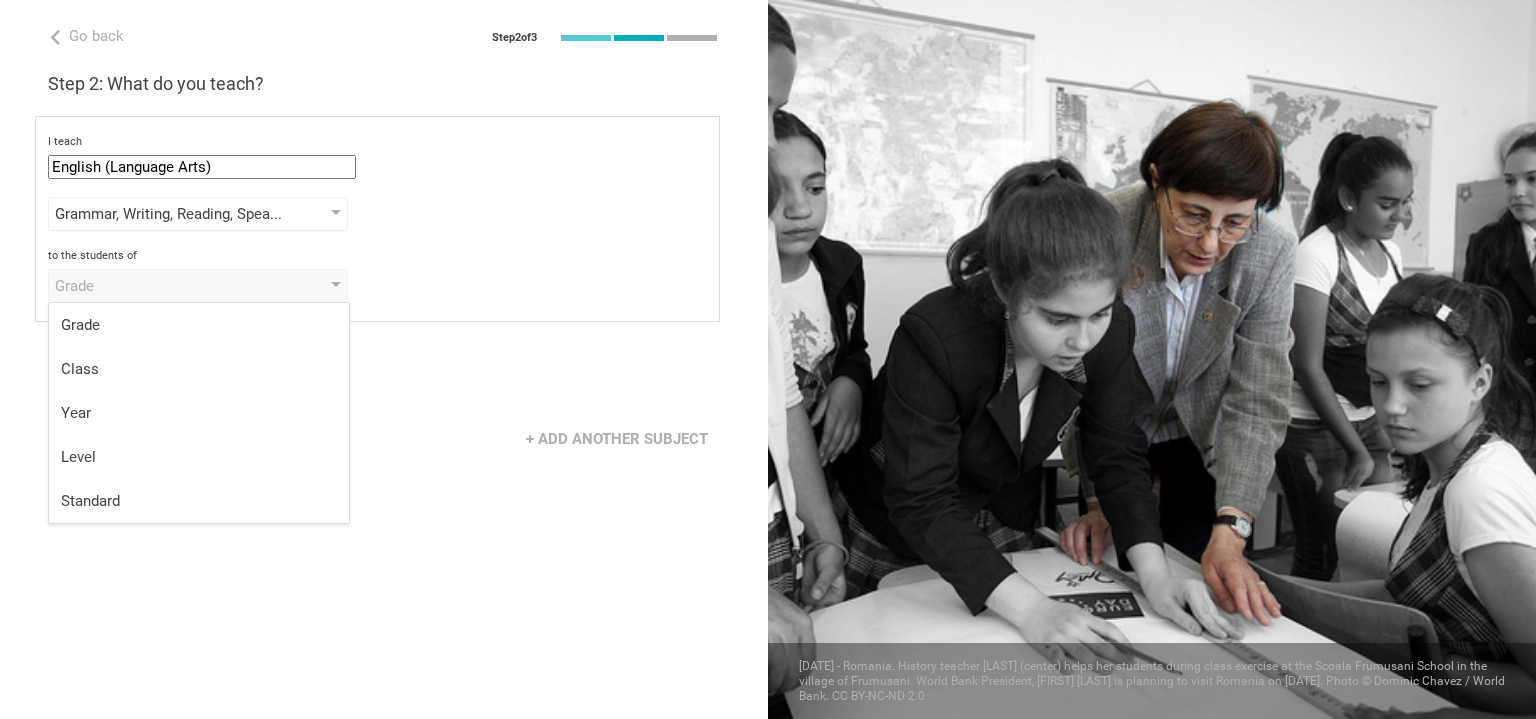 click on "Grade" at bounding box center [199, 325] 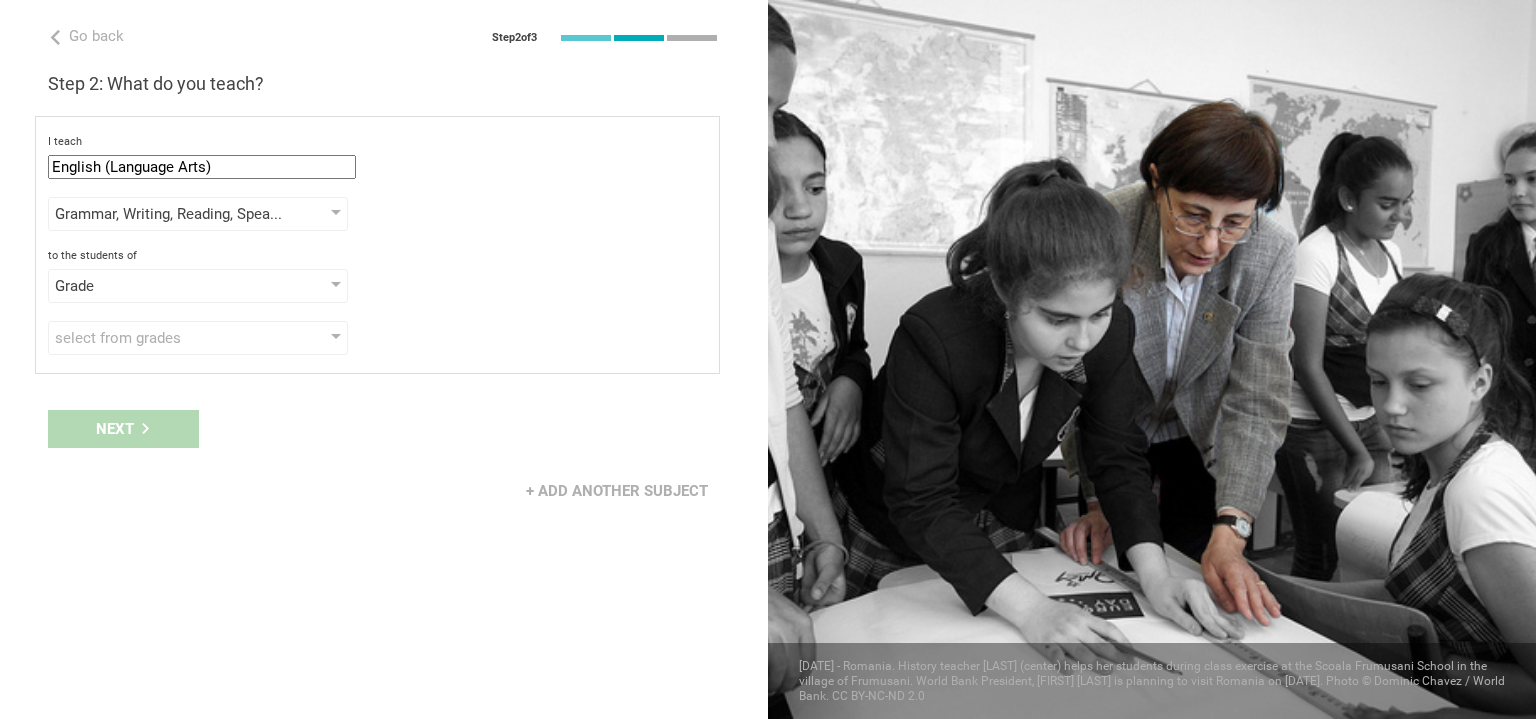 click on "select from grades" at bounding box center [169, 338] 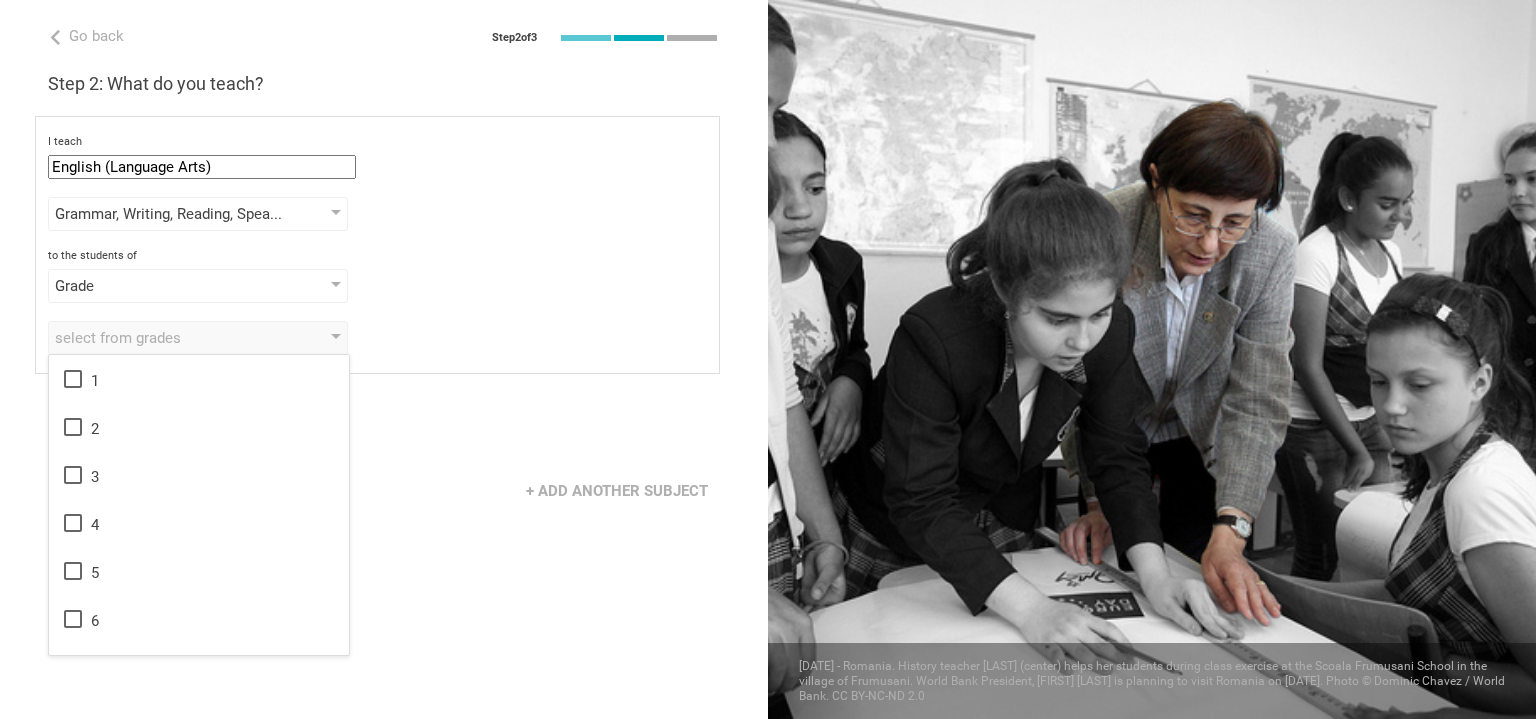click 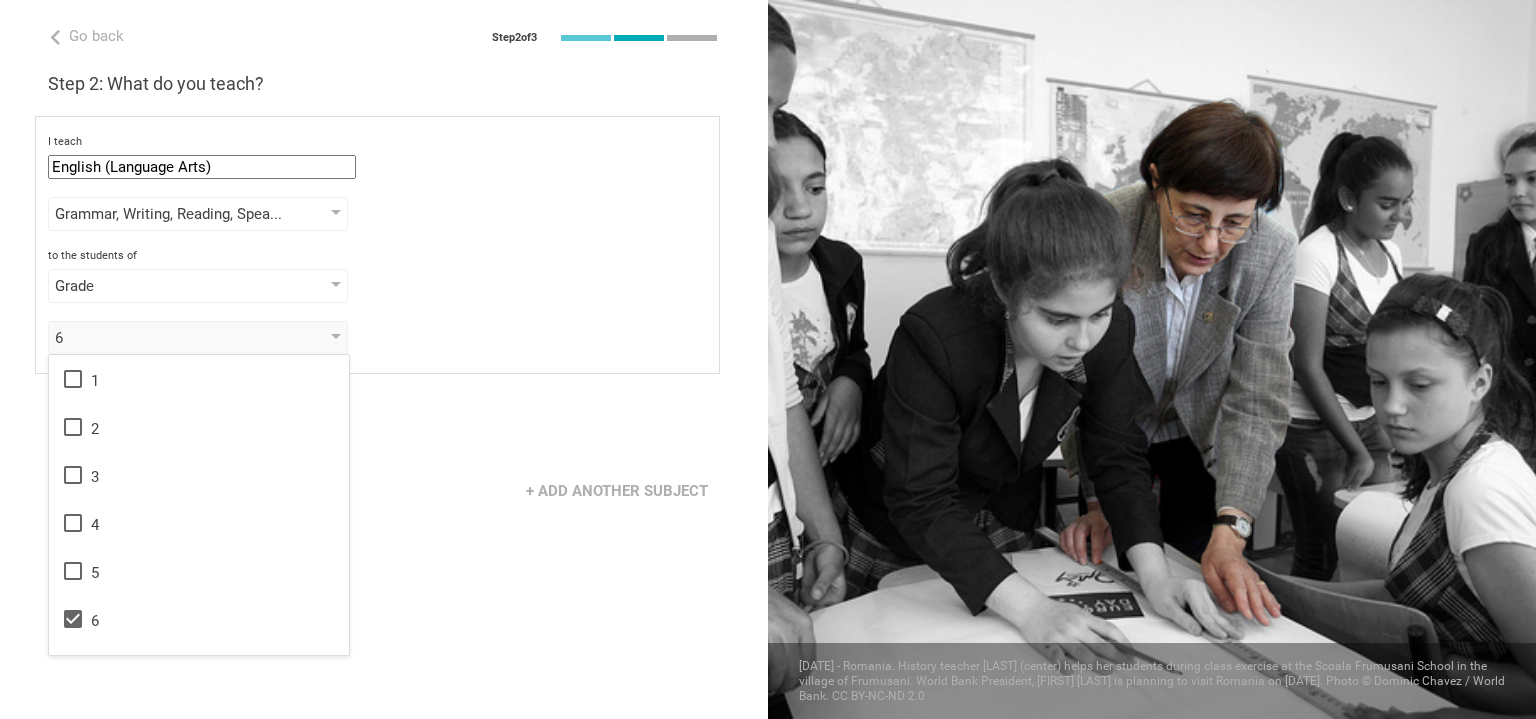 click on "Next" at bounding box center [384, 429] 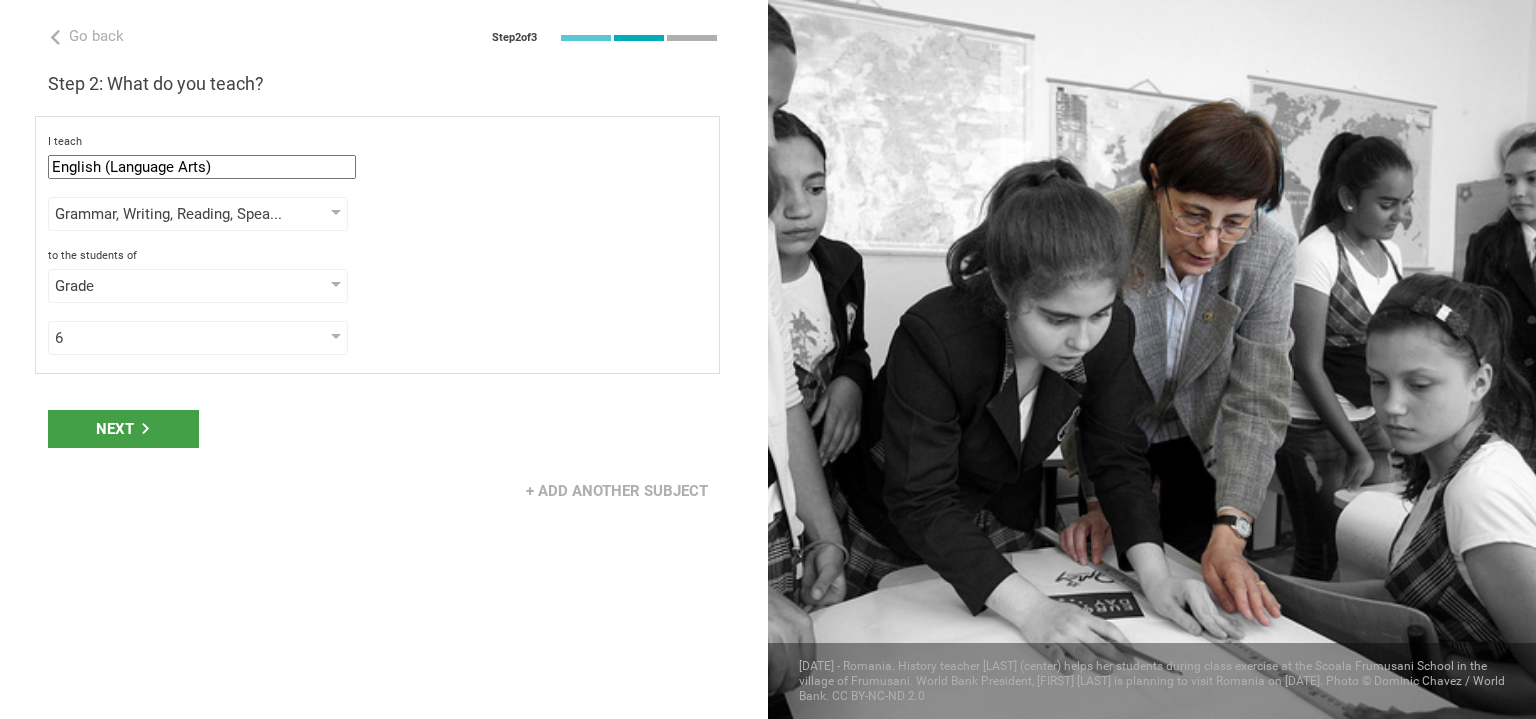 click on "Next" at bounding box center [123, 429] 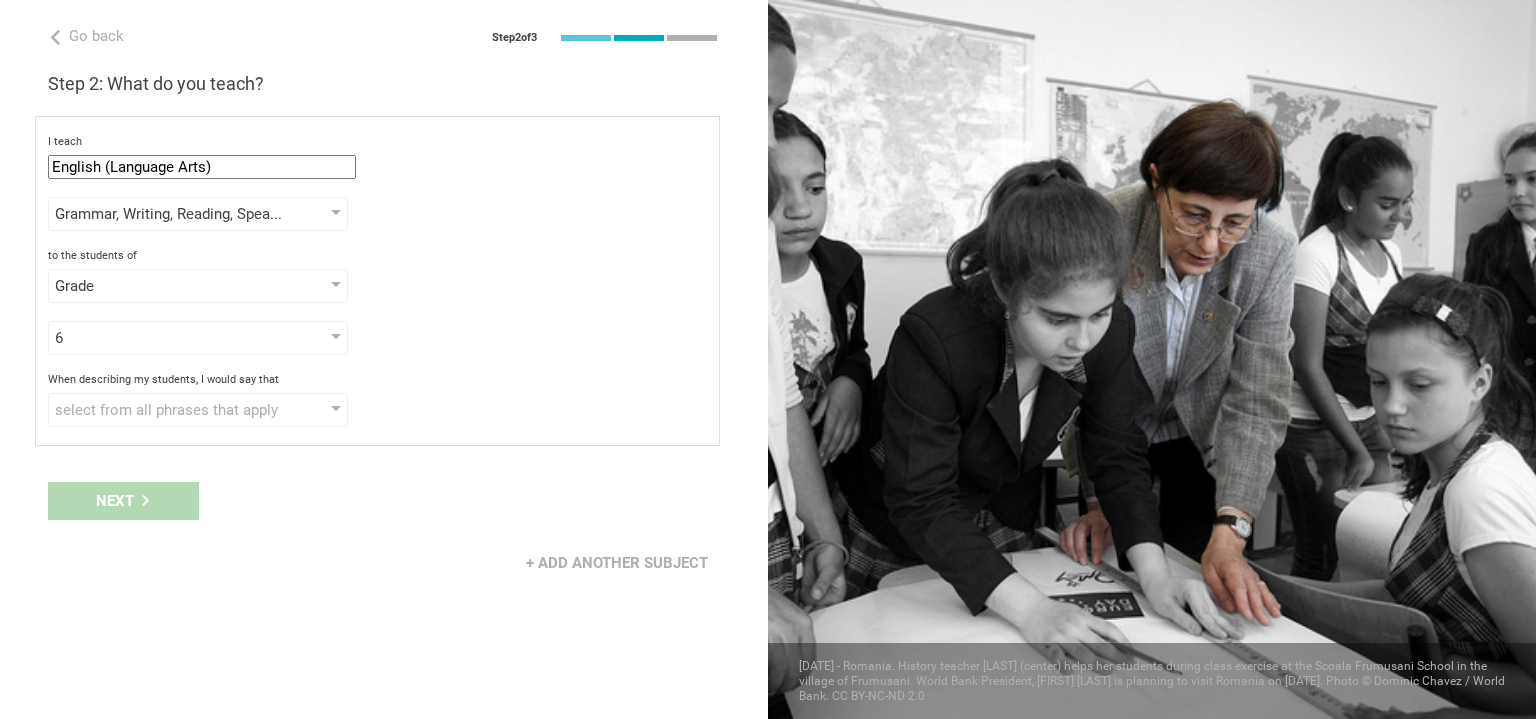 click on "select from all phrases that apply" at bounding box center [169, 410] 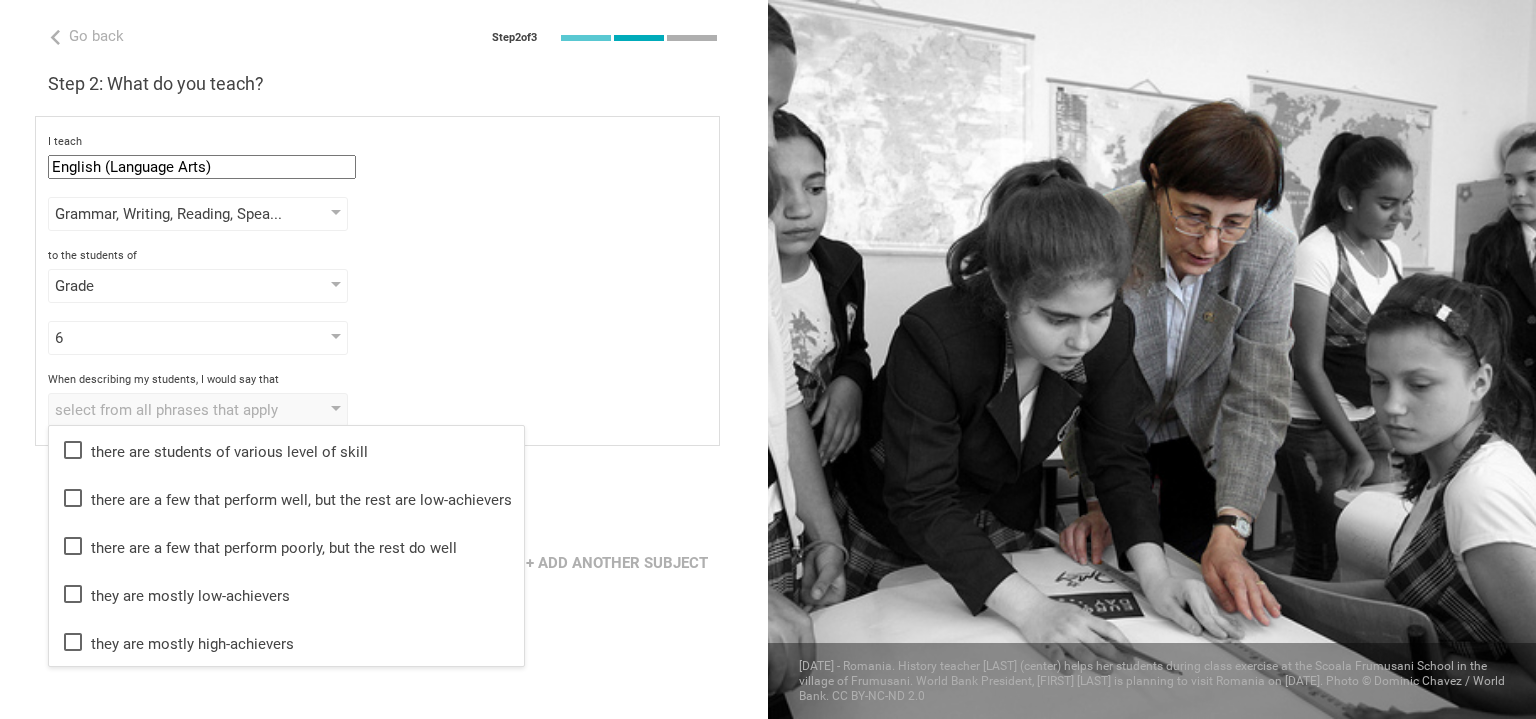 click on "there are students of various level of skill" at bounding box center (286, 450) 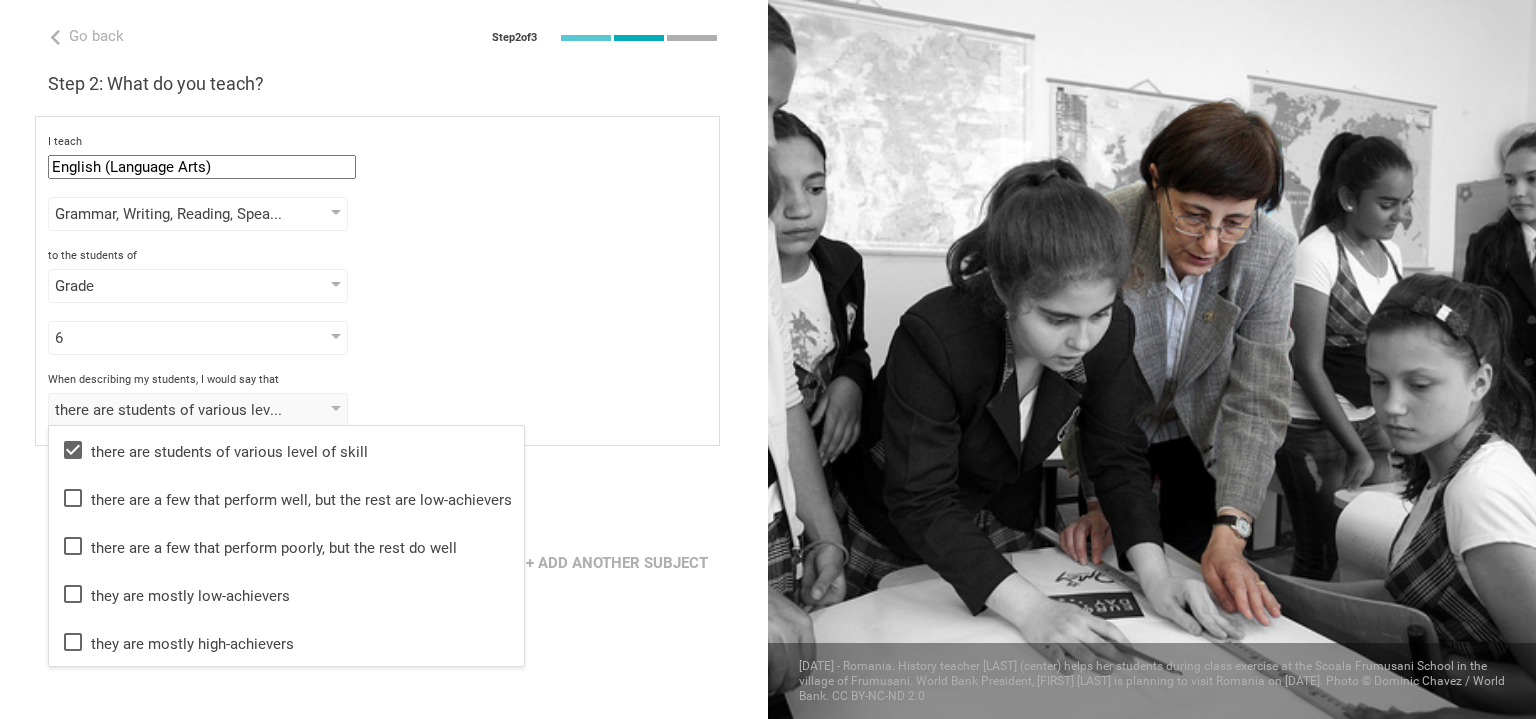 drag, startPoint x: 604, startPoint y: 570, endPoint x: 512, endPoint y: 560, distance: 92.541885 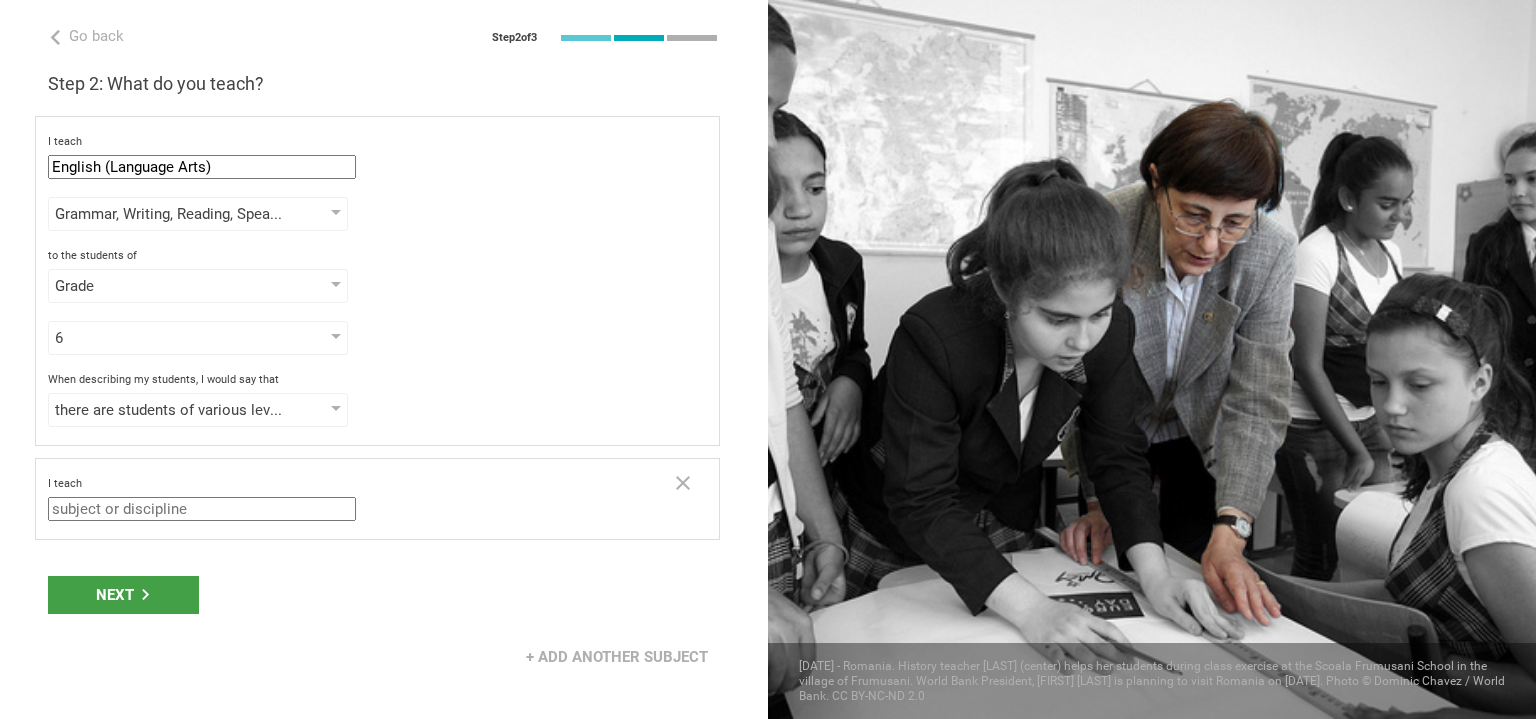 click on "Next" at bounding box center [123, 595] 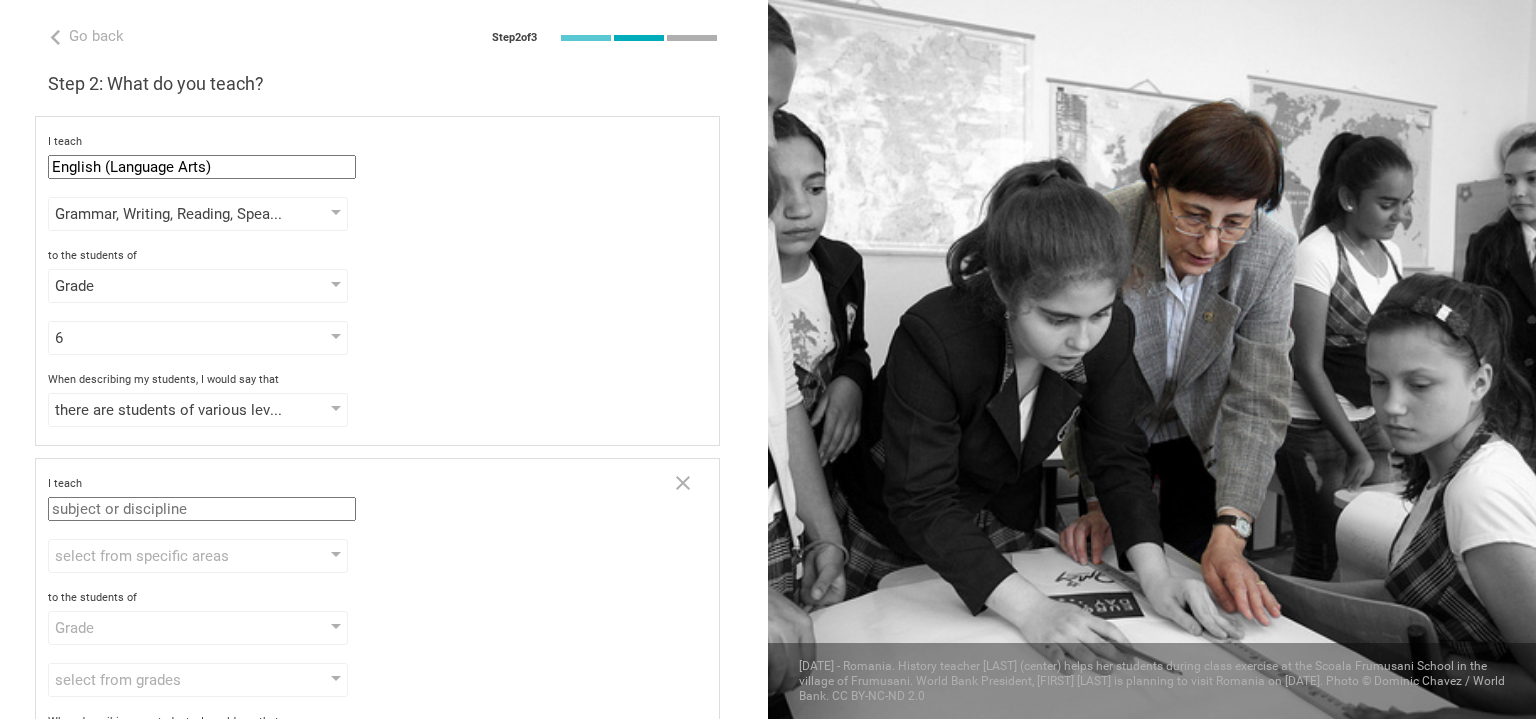 click on "to the students of Grade Grade Class Year Level Standard" at bounding box center (377, 618) 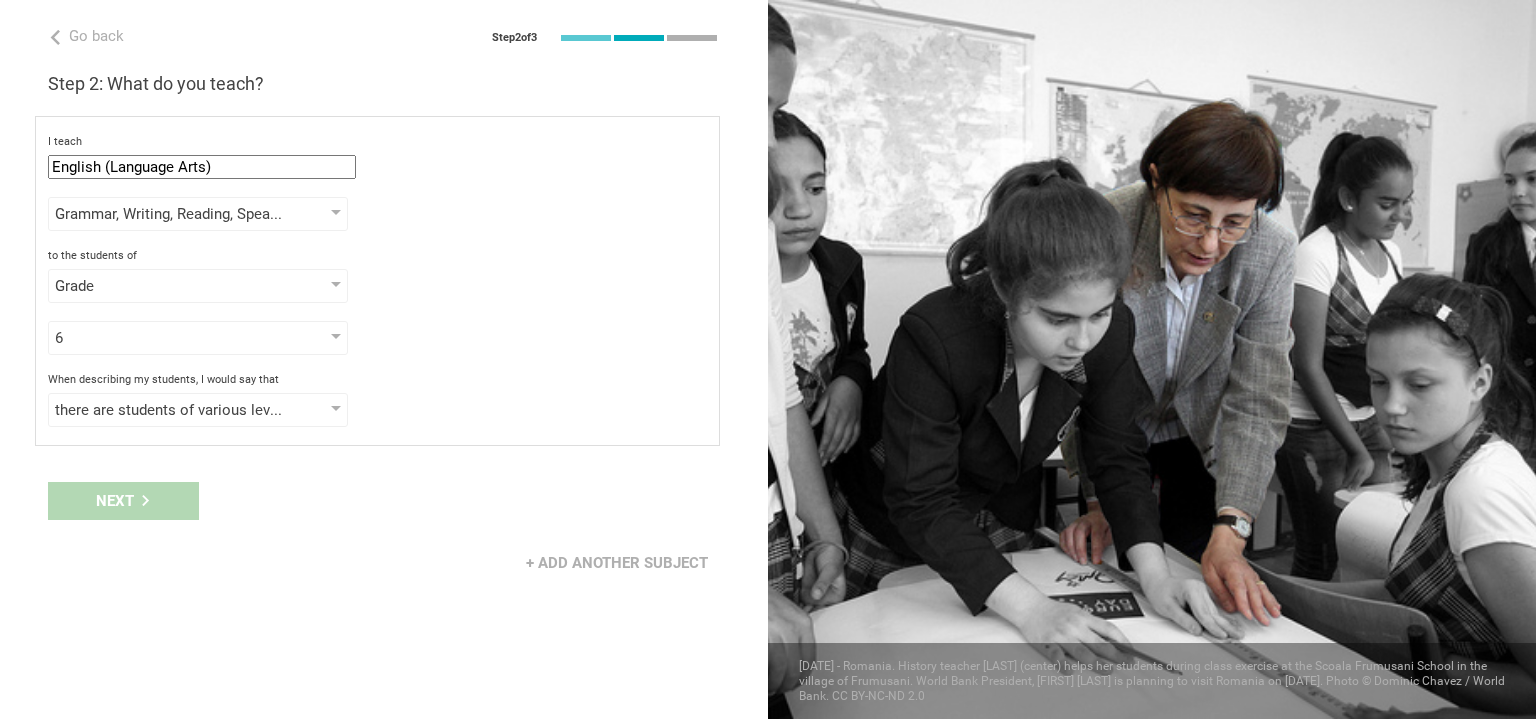 click on "there are students of various level of skill" at bounding box center (198, 410) 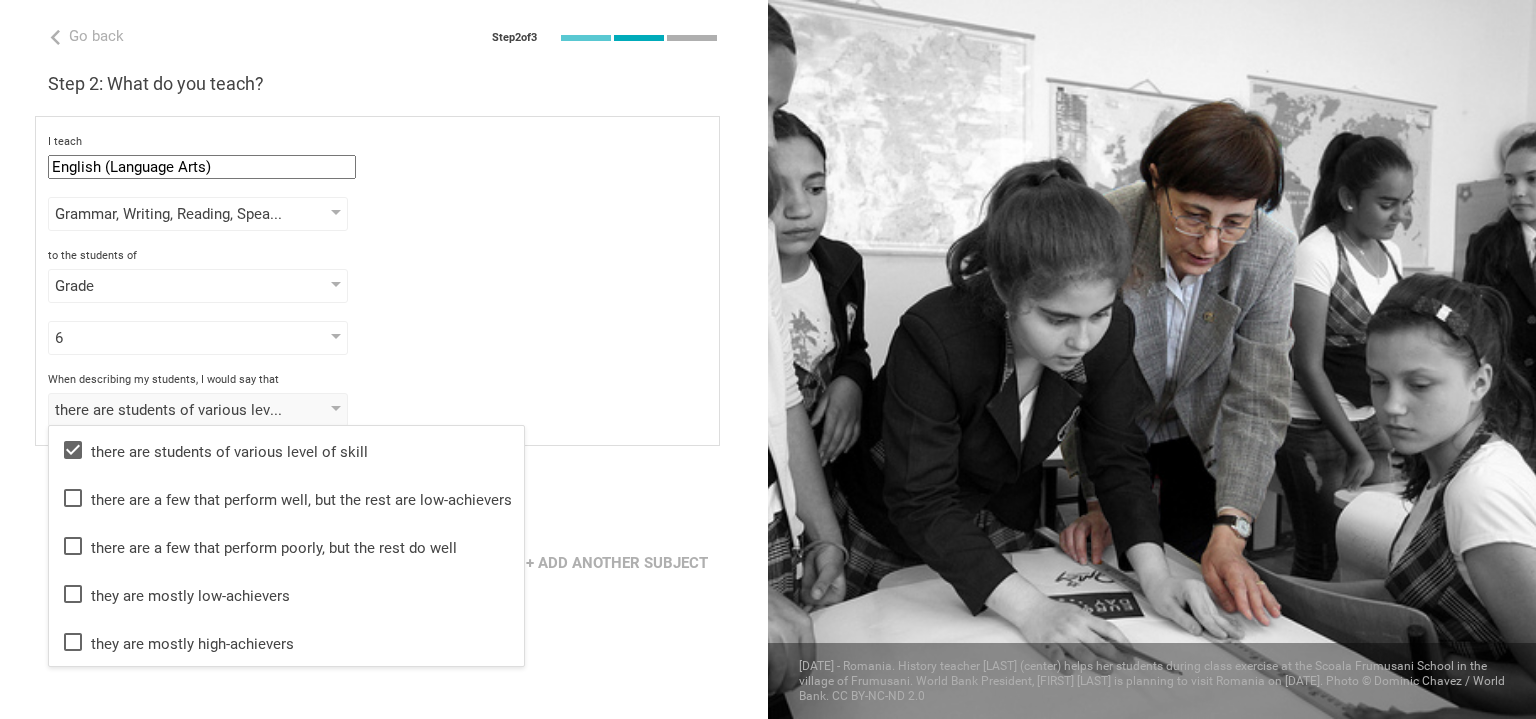 click on "there are a few that perform poorly, but the rest do well" at bounding box center (286, 546) 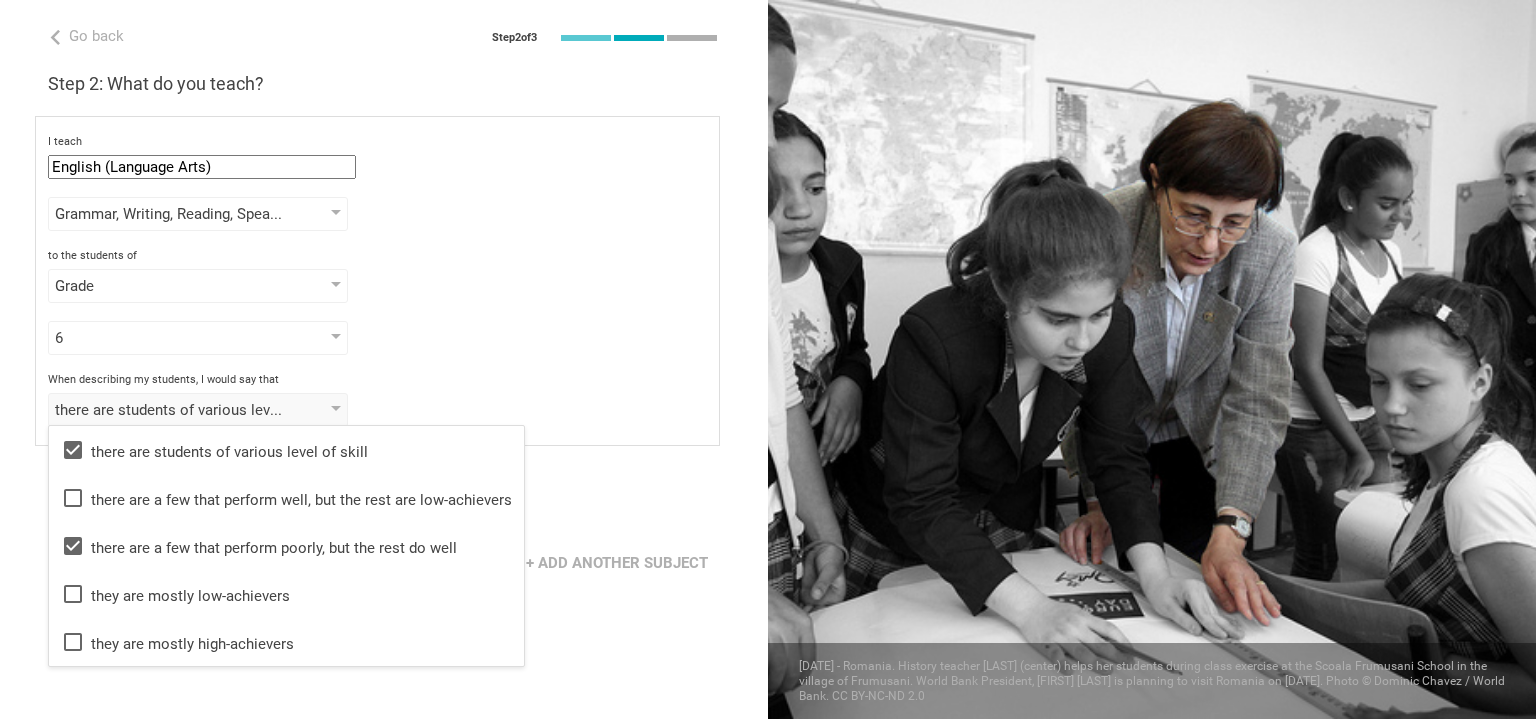 click on "they are mostly high-achievers" at bounding box center [286, 642] 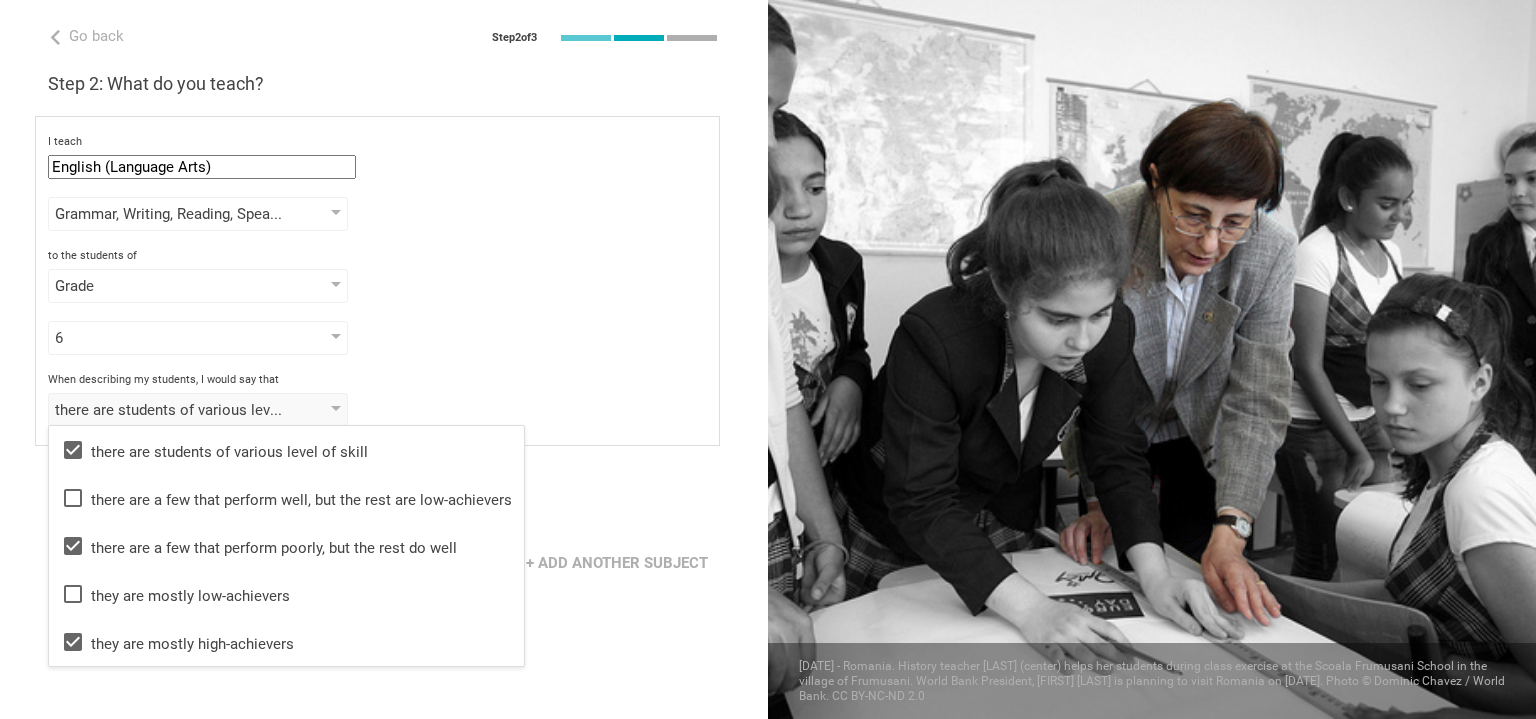 click on "there are students of various level of skill, there are a few that perform well, but the rest are low-achievers they are mostly high-achievers there are students of various level of skill there are a few that perform well, but the rest are low-achievers there are a few that perform poorly, but the rest do well they are mostly low-achievers they are mostly high-achievers" at bounding box center (377, 410) 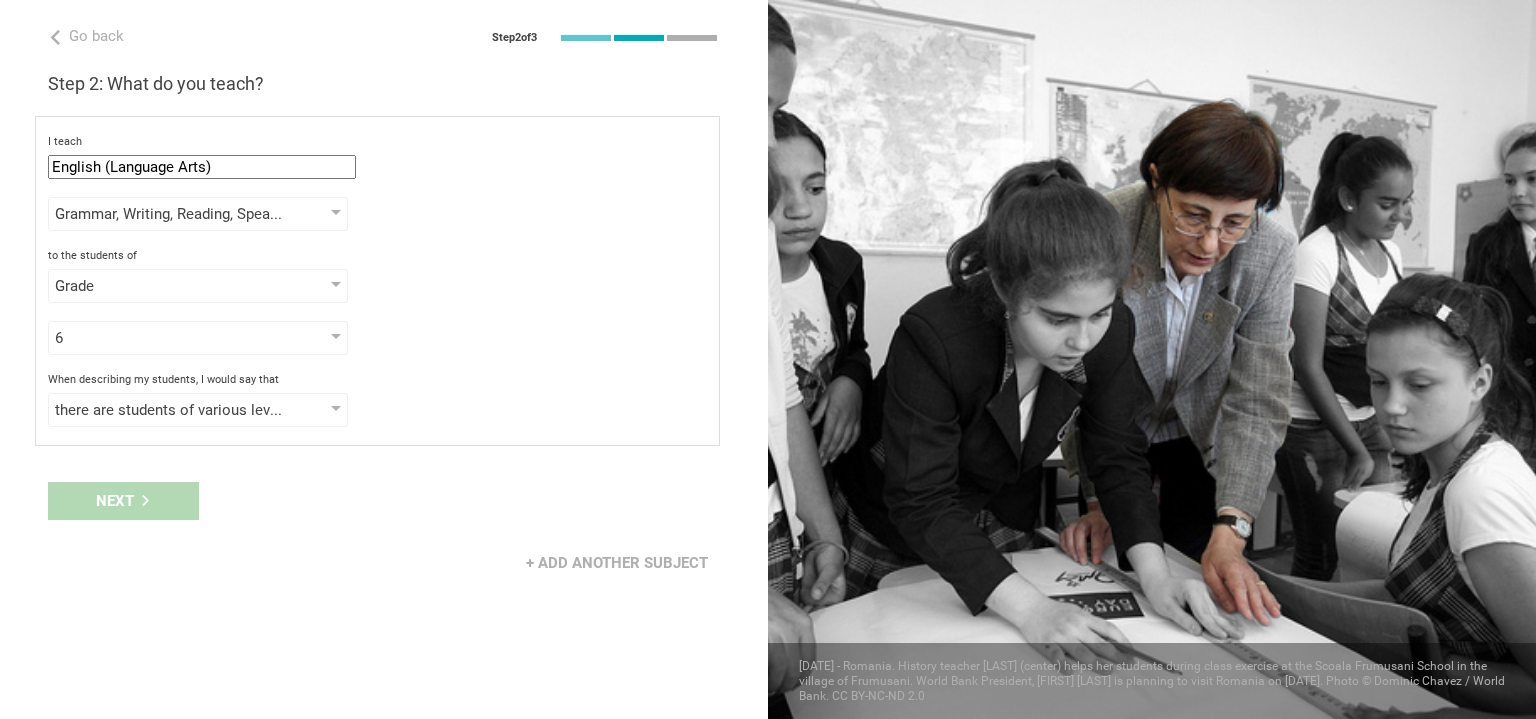 click on "Next" at bounding box center [384, 501] 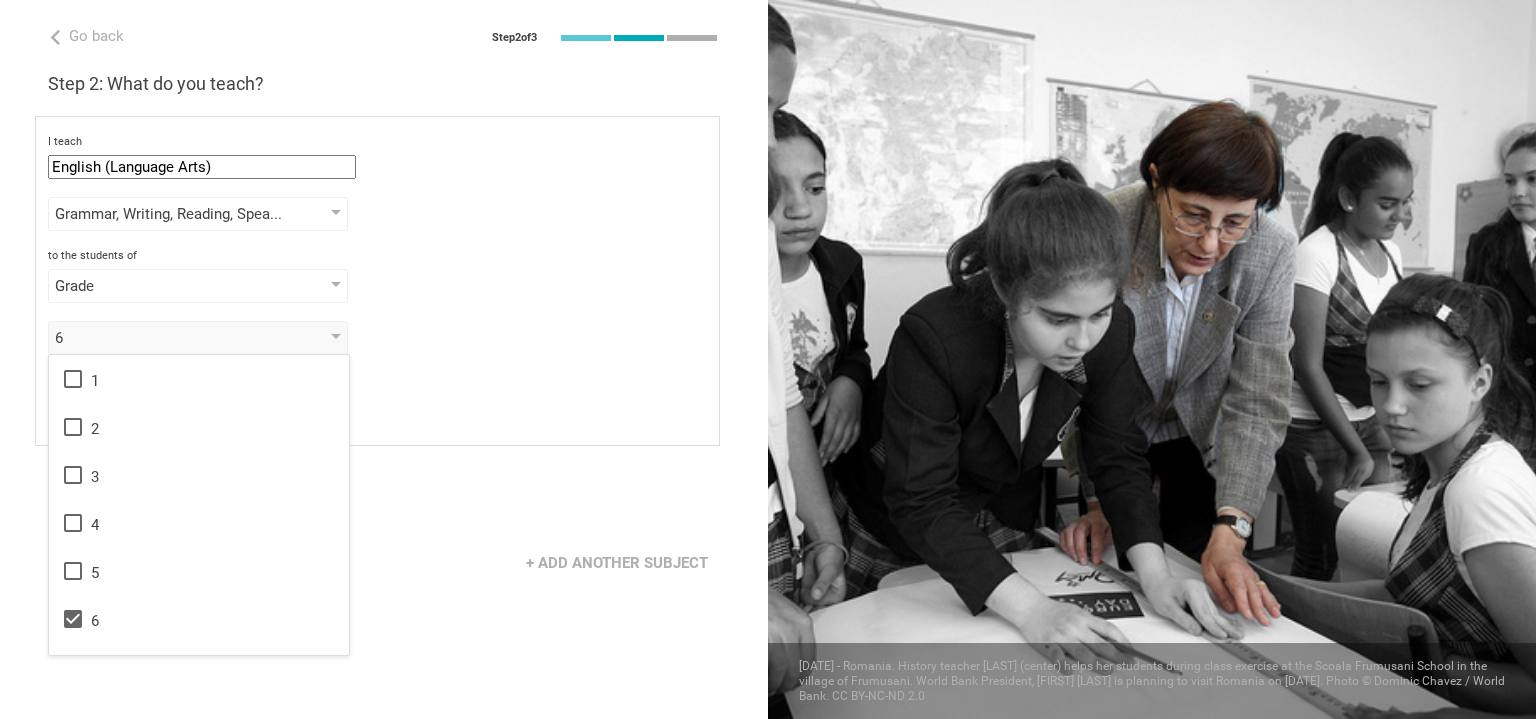 click 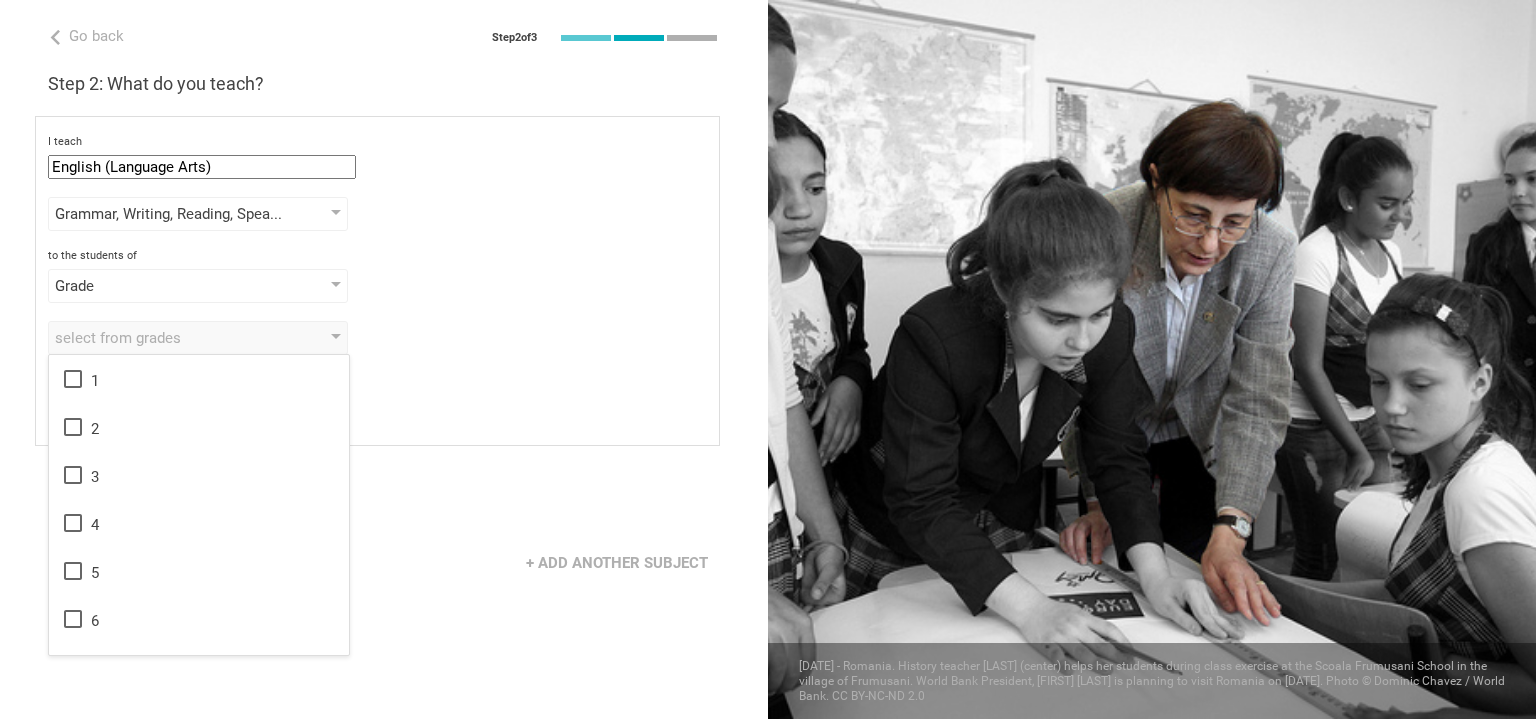click 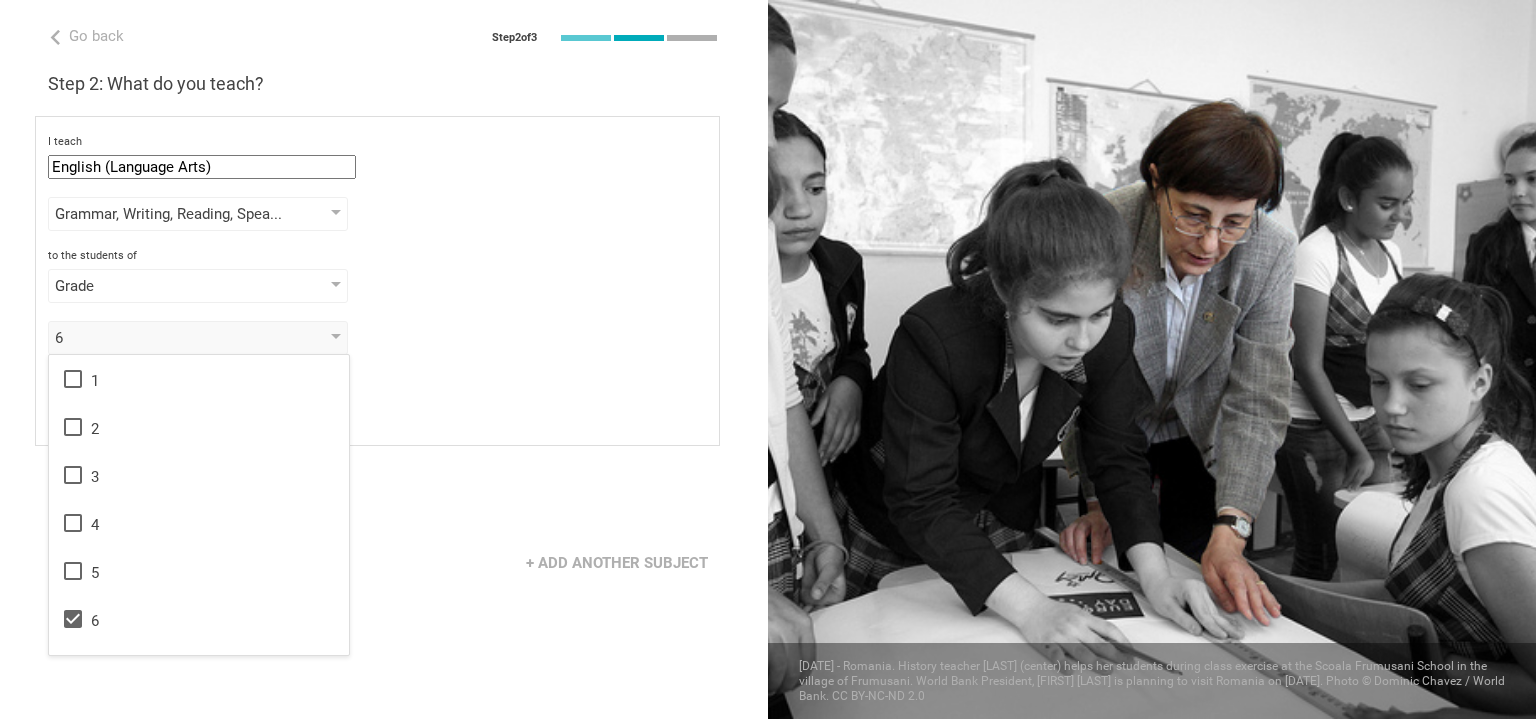 click on "Next" at bounding box center (384, 501) 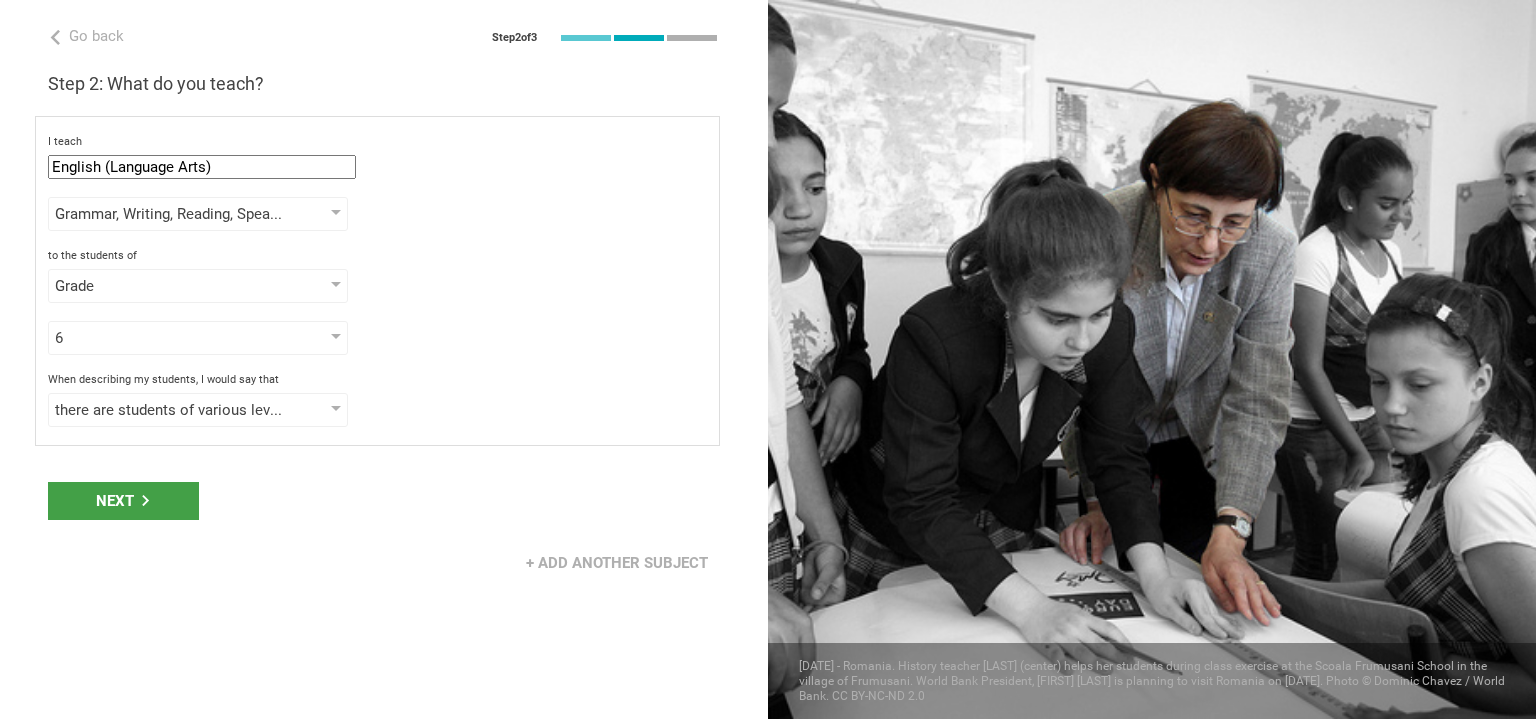 click on "Next" at bounding box center (123, 501) 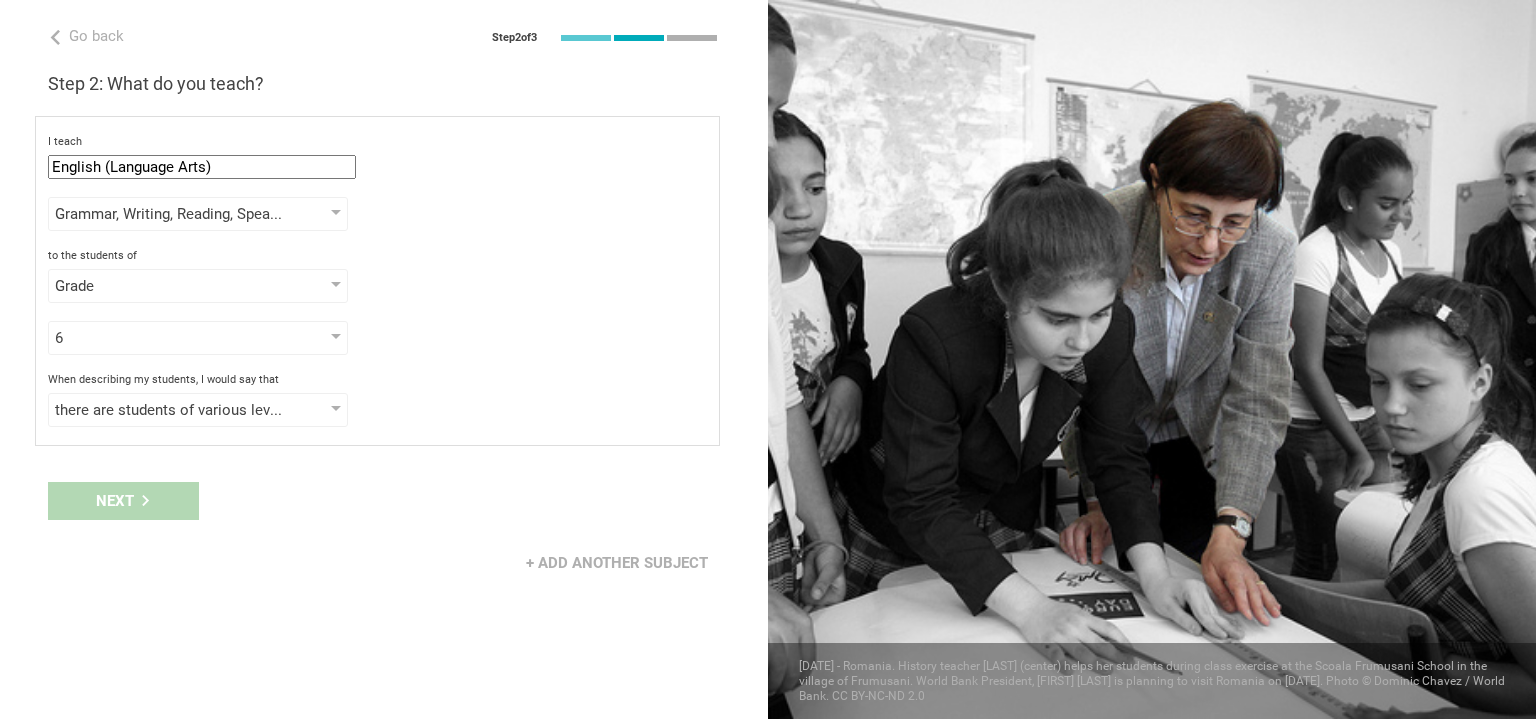 click on "Step 2: What do you teach?" at bounding box center [384, 84] 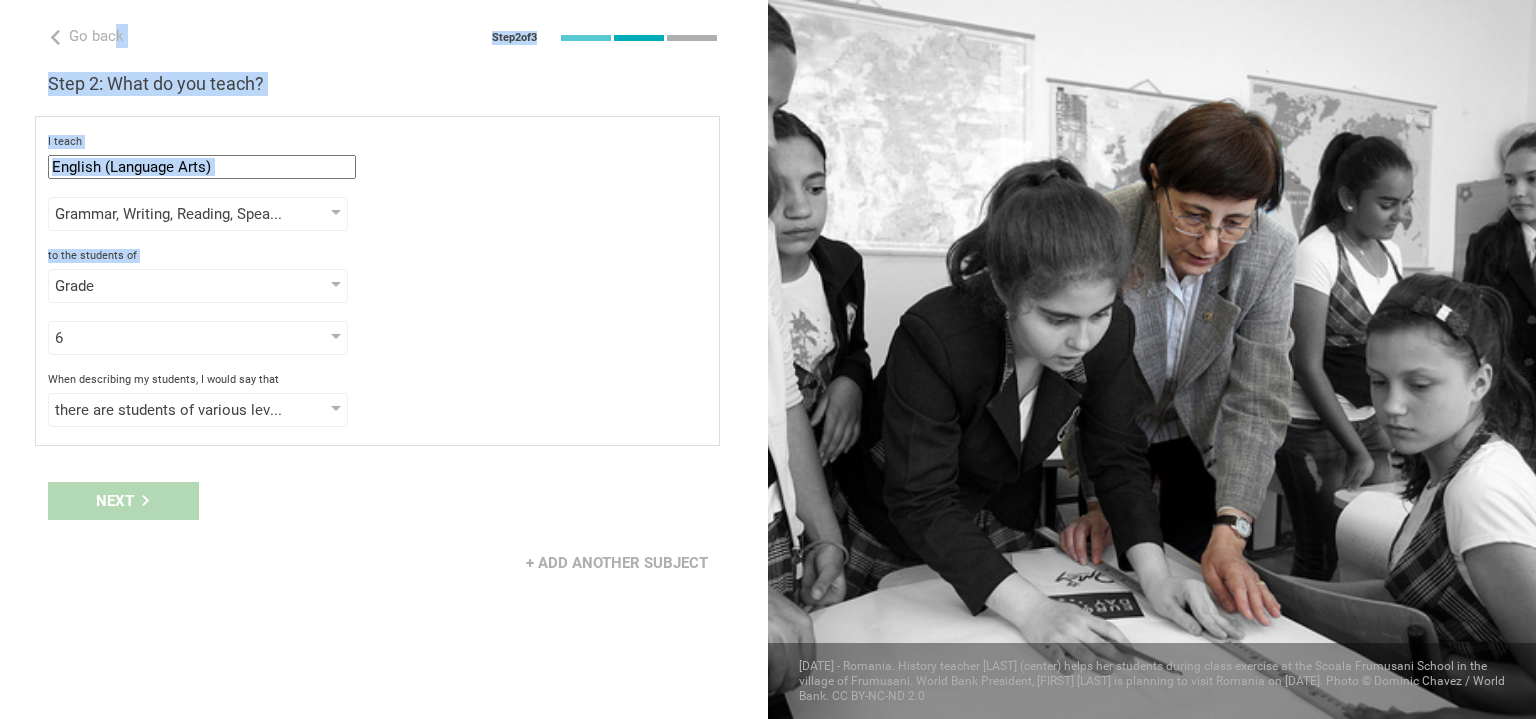 drag, startPoint x: 118, startPoint y: 35, endPoint x: 484, endPoint y: 339, distance: 475.78568 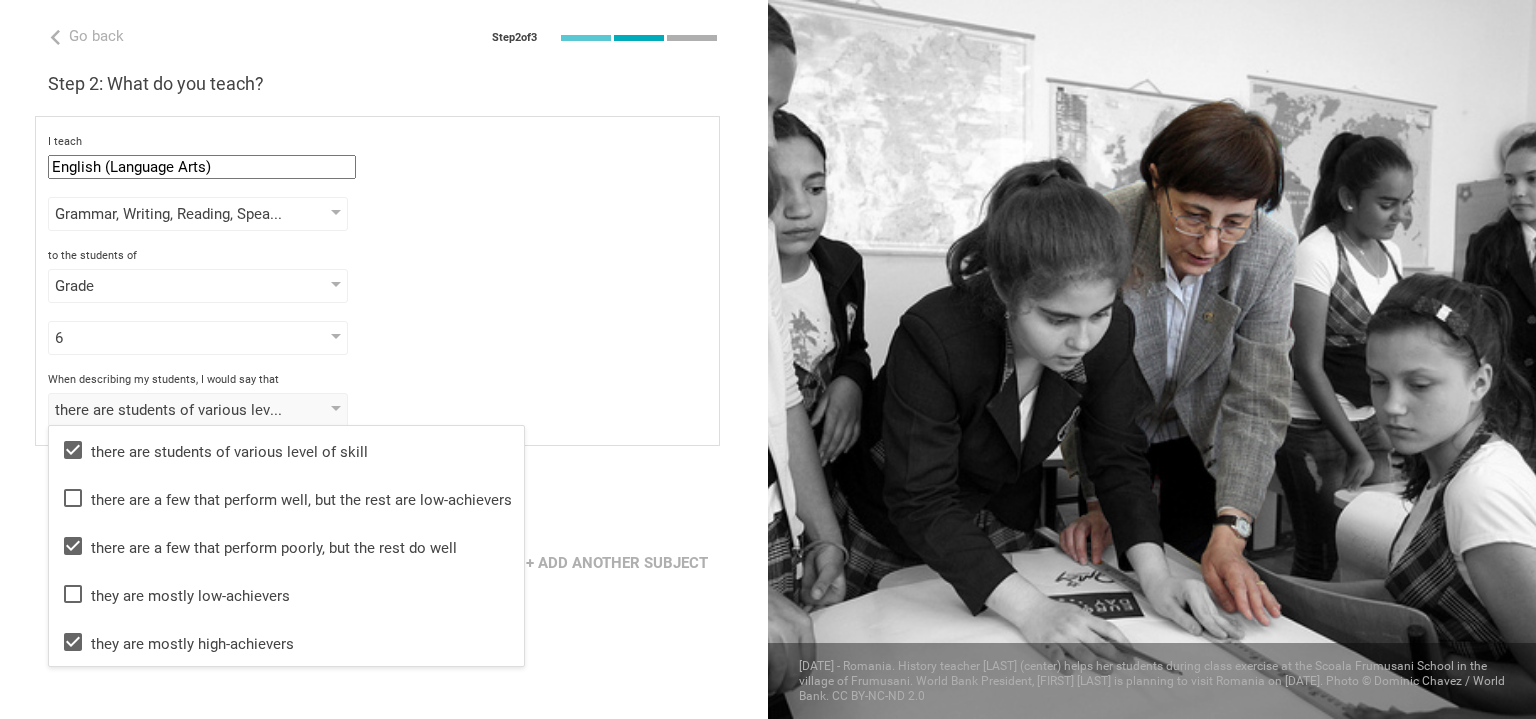 click on "Blessed Sacrament in [CITY], [STATE] Step 2: What do you teach? I teach English (Language Arts) Mathematics English (Language Arts) Science Social Studies Other Grammar, Writing, Reading, Speaking, Poetry Literature Grammar Writing Reading Speaking Poetry Phonics to the students of Grade Grade Class Year Level Standard 6 1 2 3 4 5 6 7 8 9 10 11 12 13 When describing my students, I would say that there are students of various level of skill there are a few that perform well, but the rest are low-achievers My school is private" at bounding box center (384, 359) 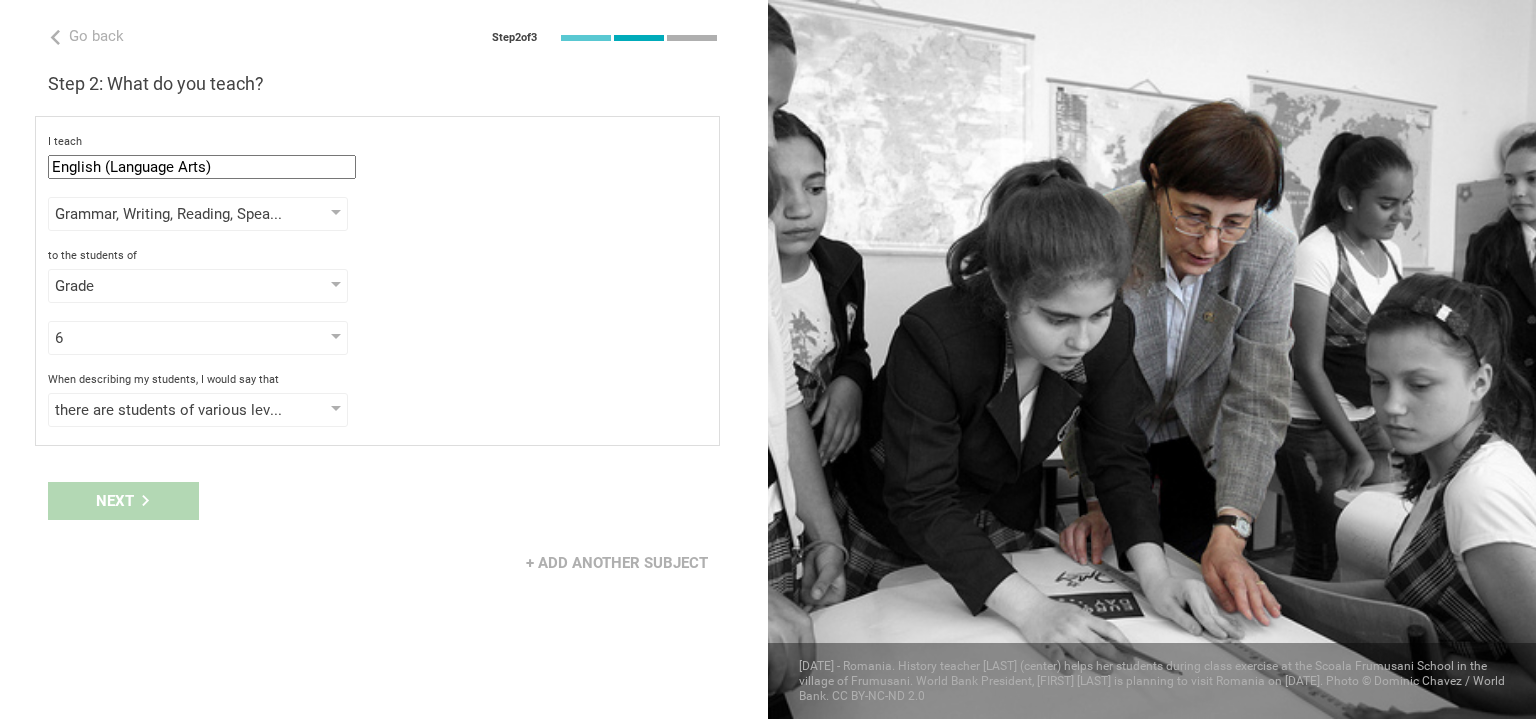 click on "Grade" at bounding box center (198, 286) 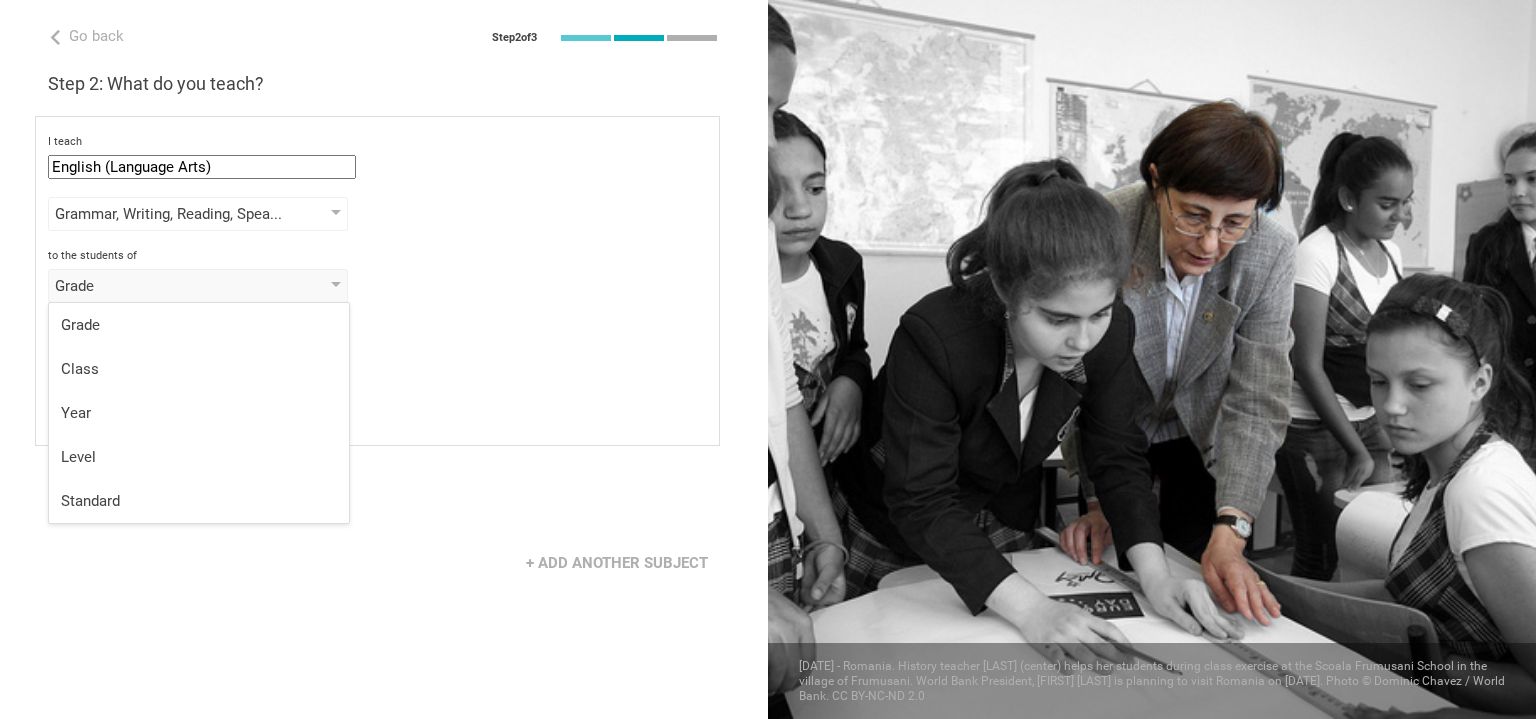 click on "Grade" at bounding box center (199, 325) 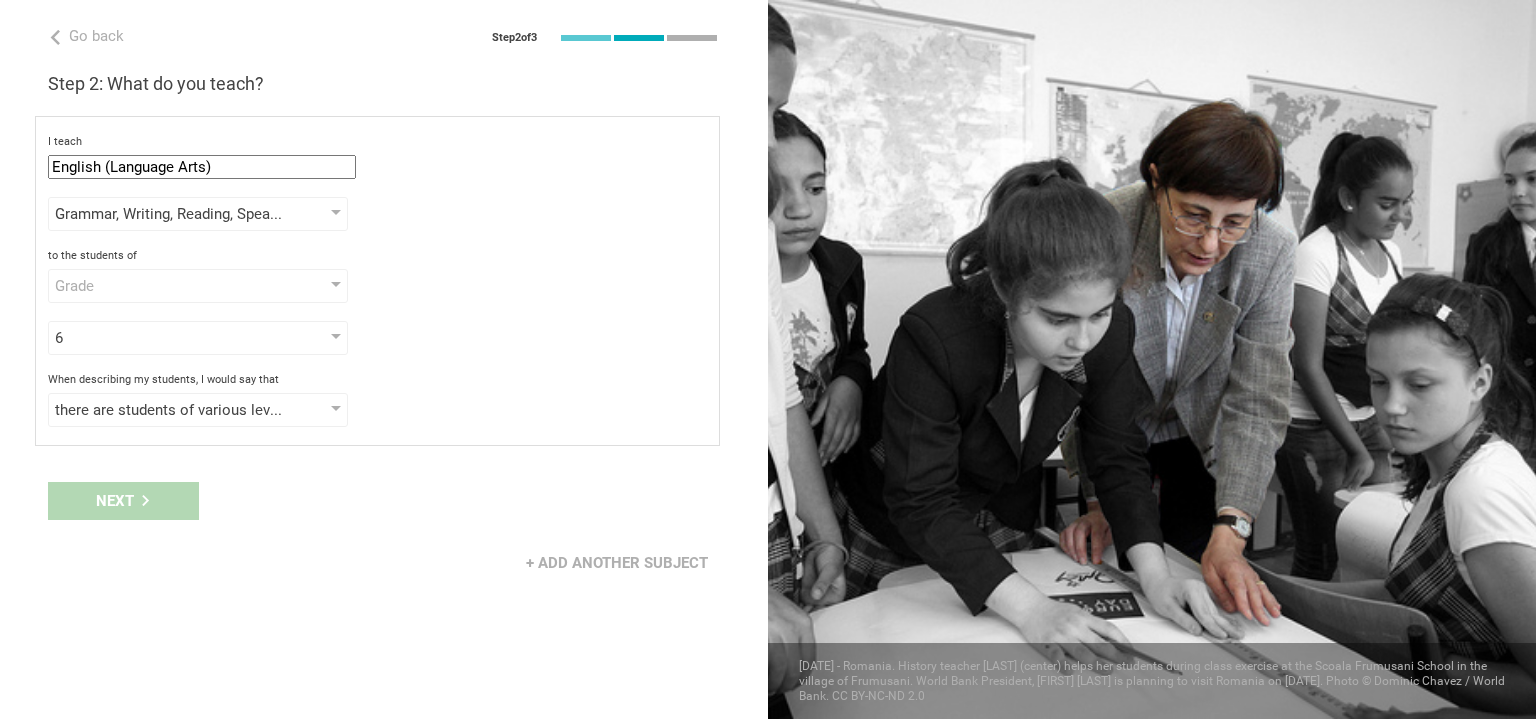 click on "6" at bounding box center [169, 338] 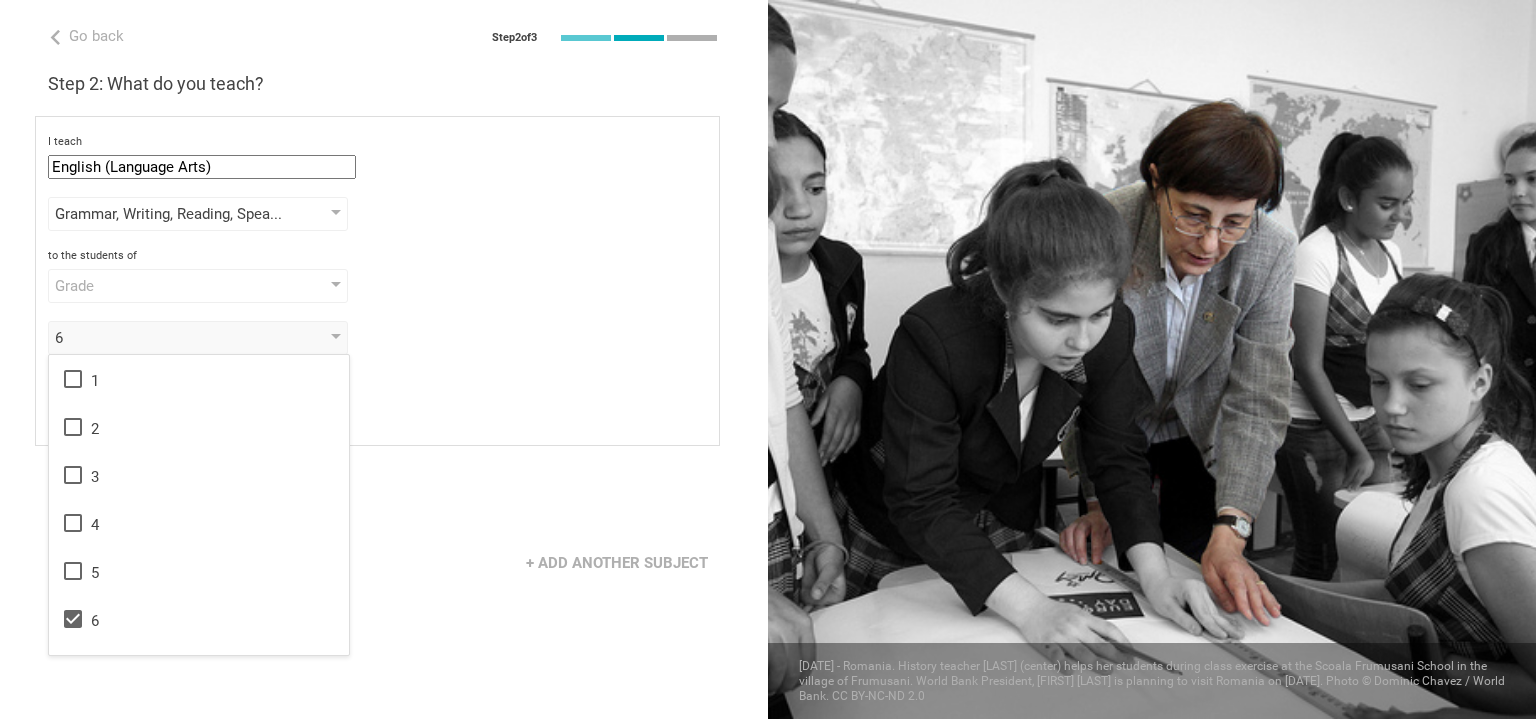 click 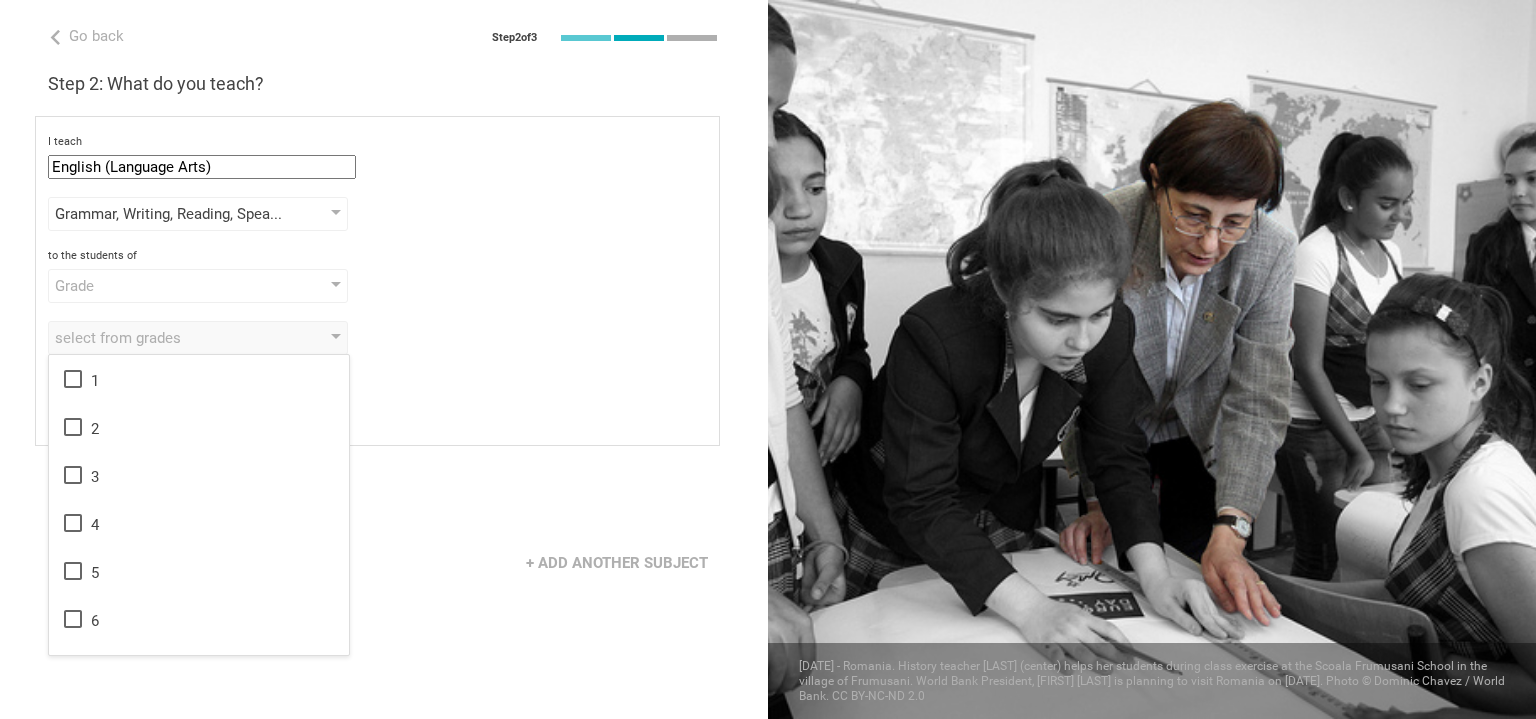 click 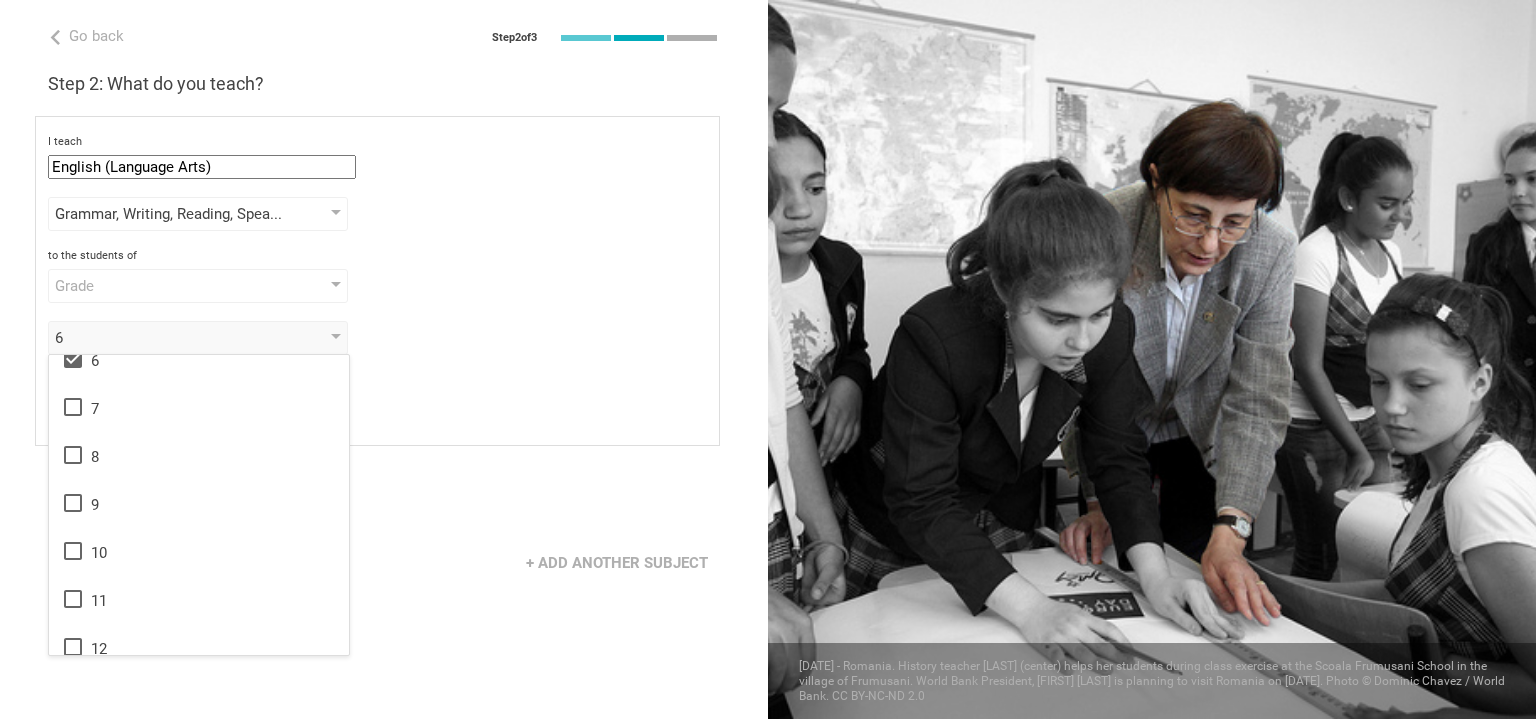 scroll, scrollTop: 262, scrollLeft: 0, axis: vertical 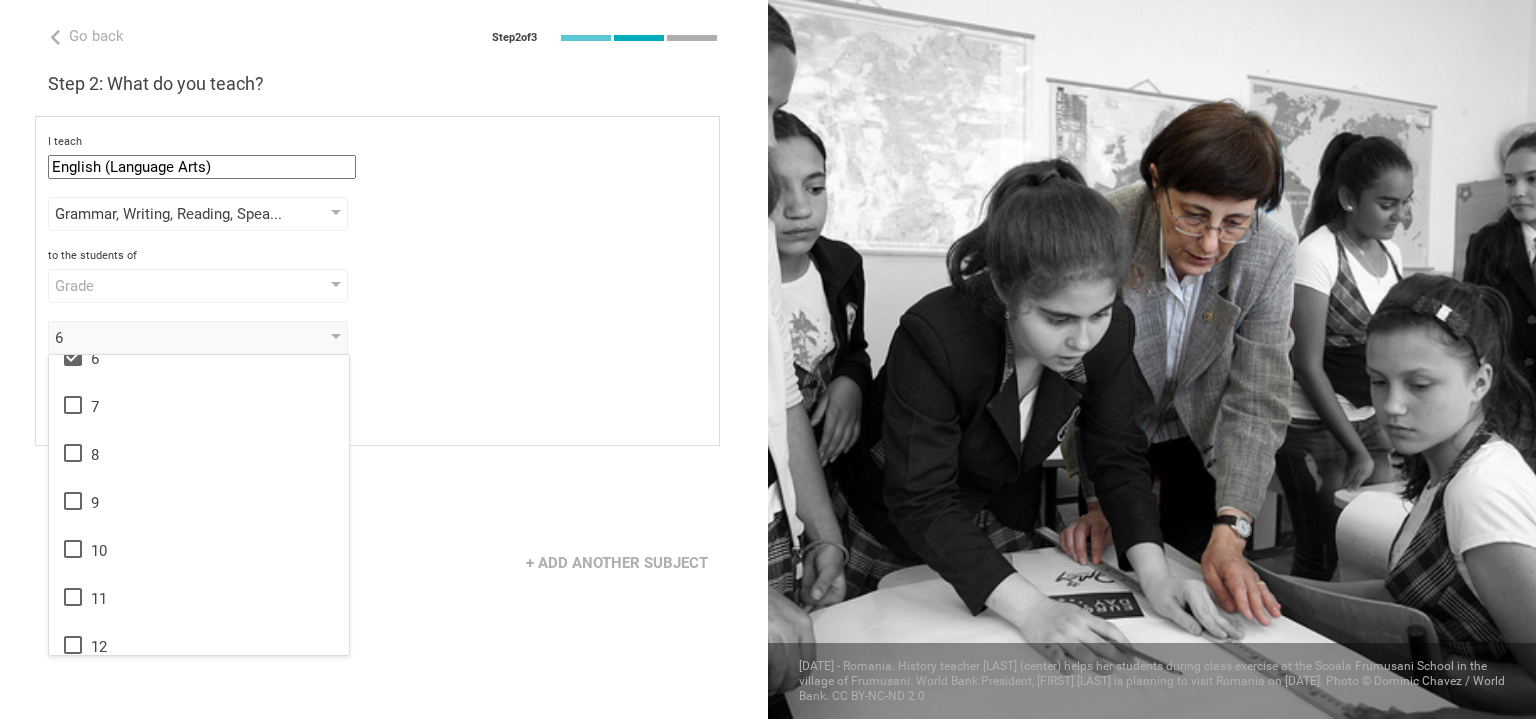click on "Blessed Sacrament in [CITY], [STATE] Step 2: What do you teach? I teach English (Language Arts) Mathematics English (Language Arts) Science Social Studies Other Grammar, Writing, Reading, Speaking, Poetry Literature Grammar Writing Reading Speaking Poetry Phonics to the students of Grade Grade Class Year Level Standard 6 1 2 3 4 5 6 7 8 9 10 11 12 13 When describing my students, I would say that there are students of various level of skill there are a few that perform well, but the rest are low-achievers My school is private" at bounding box center [384, 359] 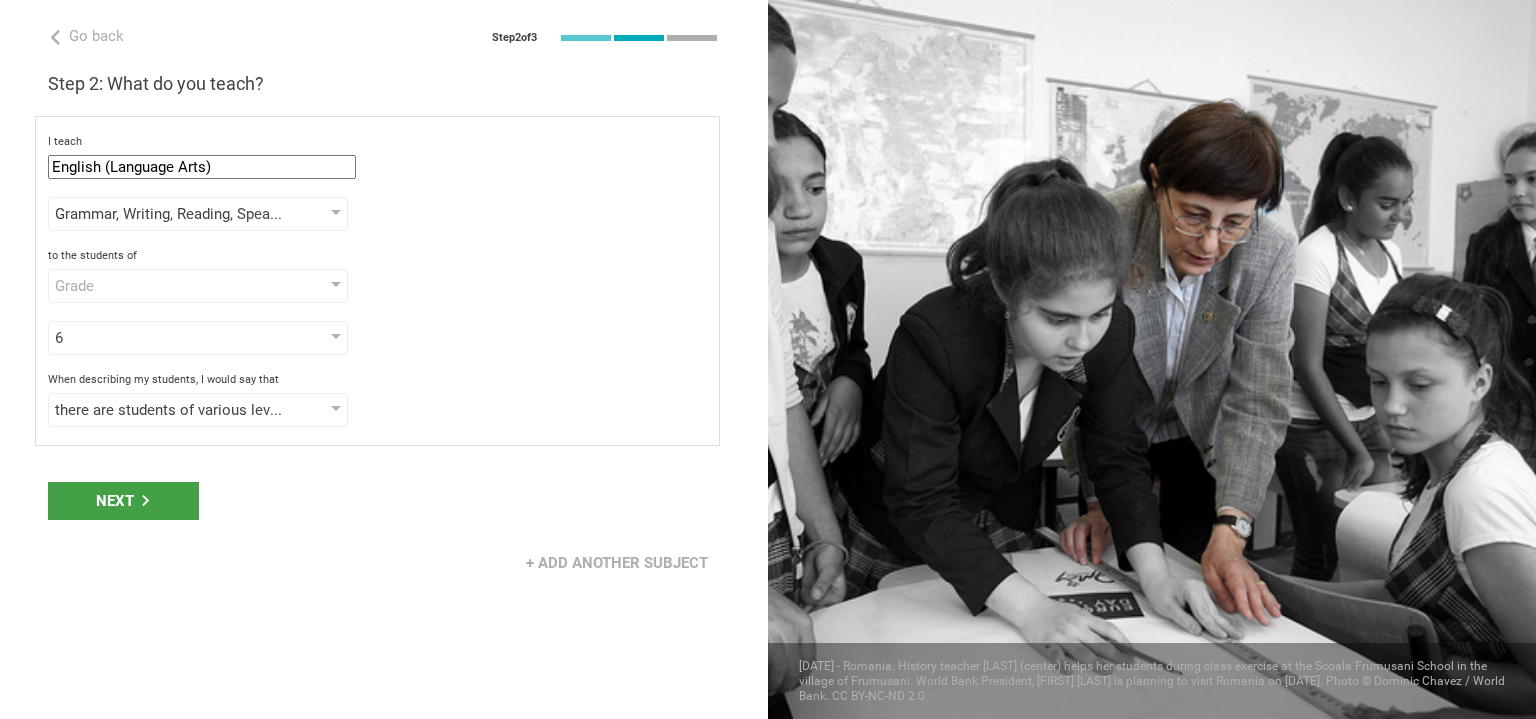 click on "Next" at bounding box center (123, 501) 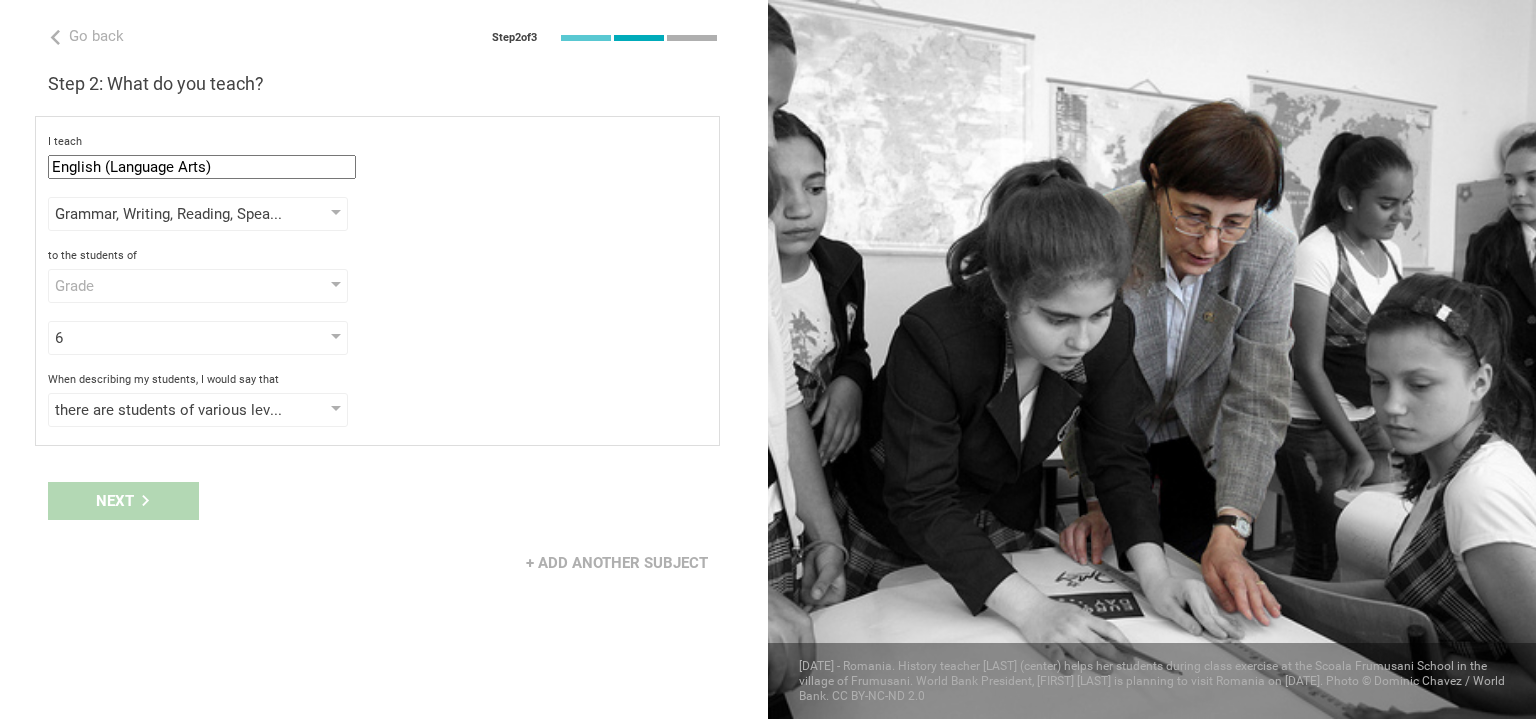 click on "Step  2  of  3" at bounding box center [451, 36] 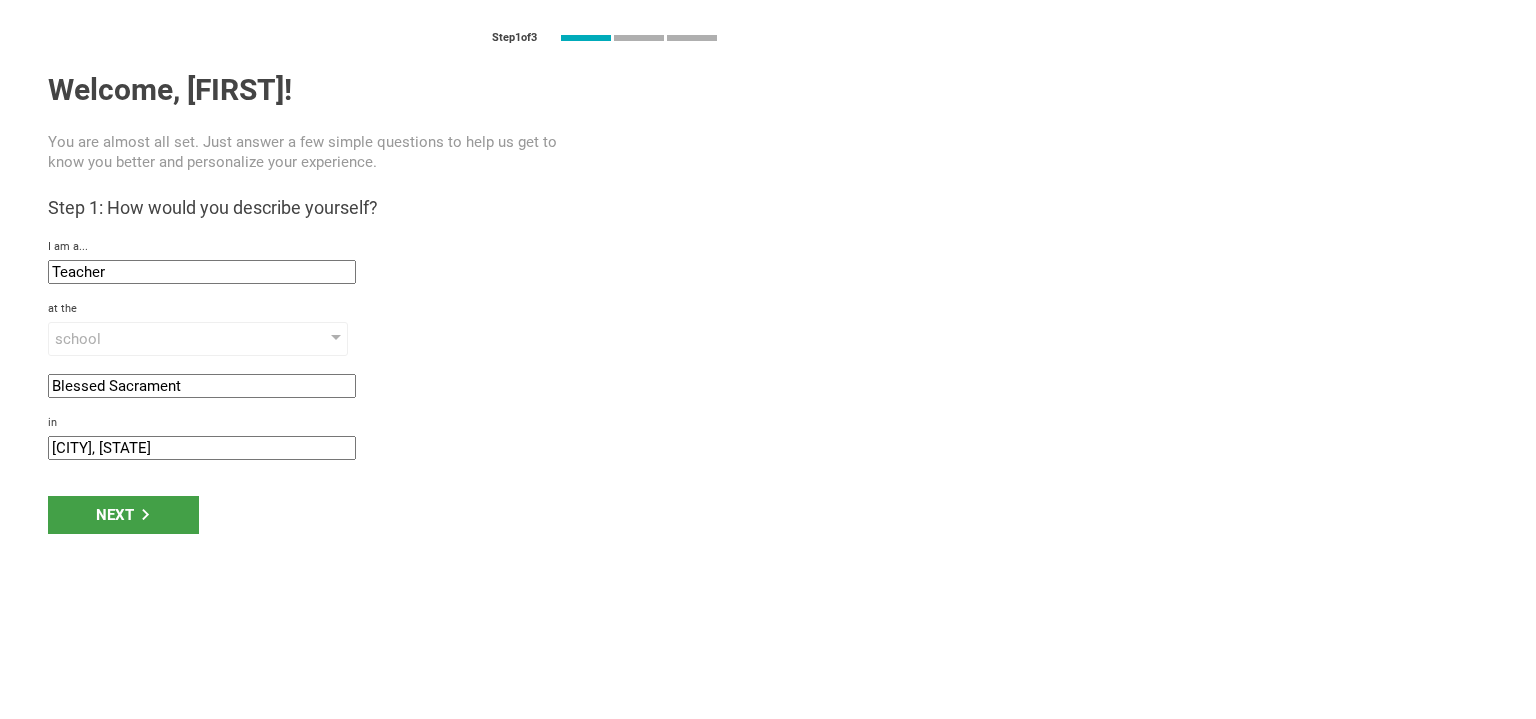 click on "school school district college university program institute company organization" at bounding box center [384, 339] 